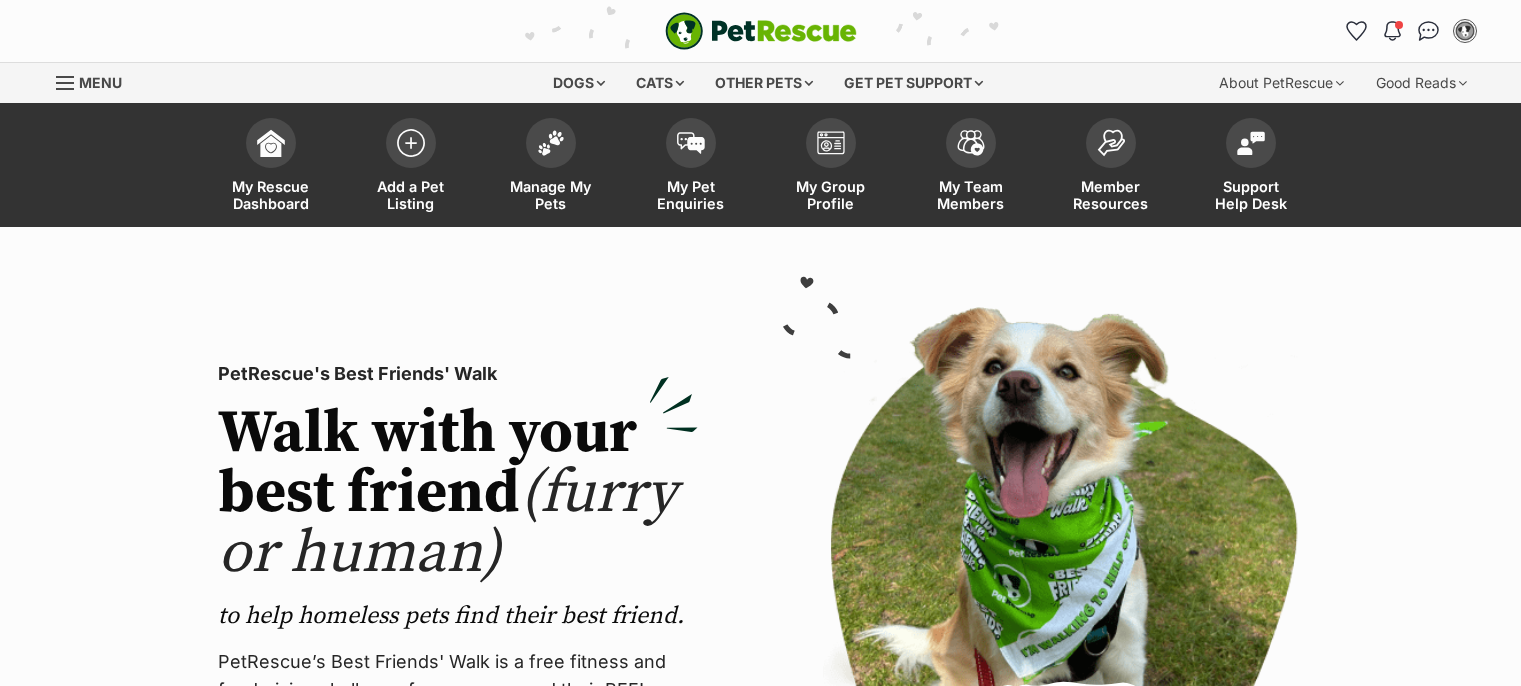 scroll, scrollTop: 0, scrollLeft: 0, axis: both 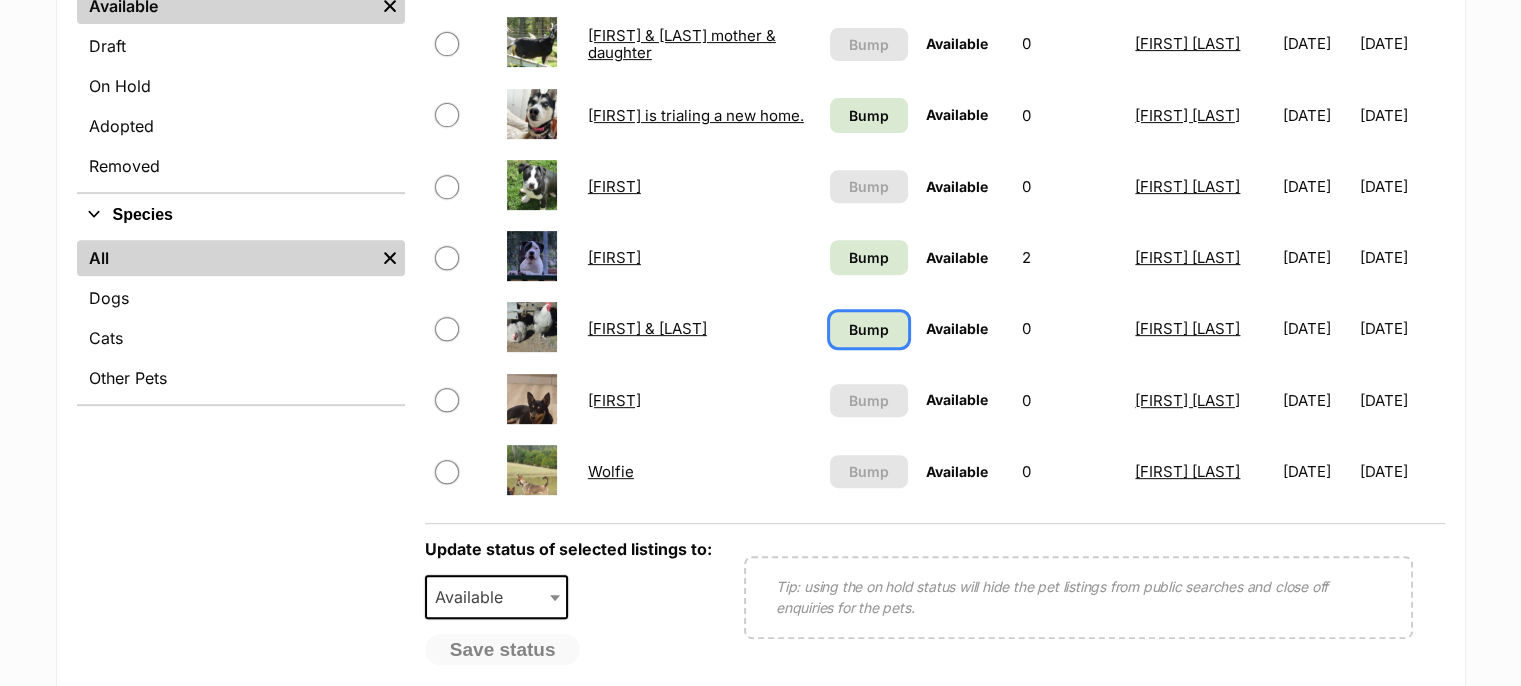 click on "Bump" at bounding box center (869, 329) 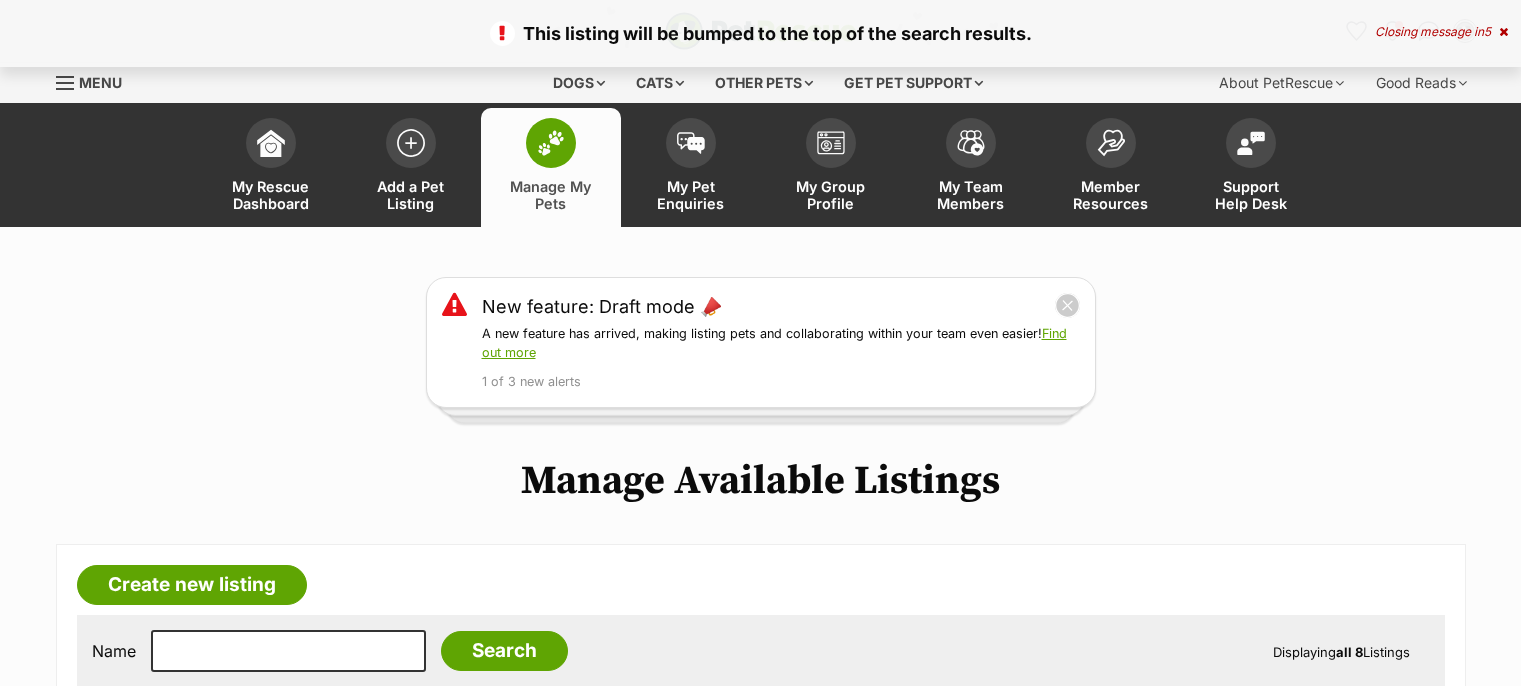 scroll, scrollTop: 0, scrollLeft: 0, axis: both 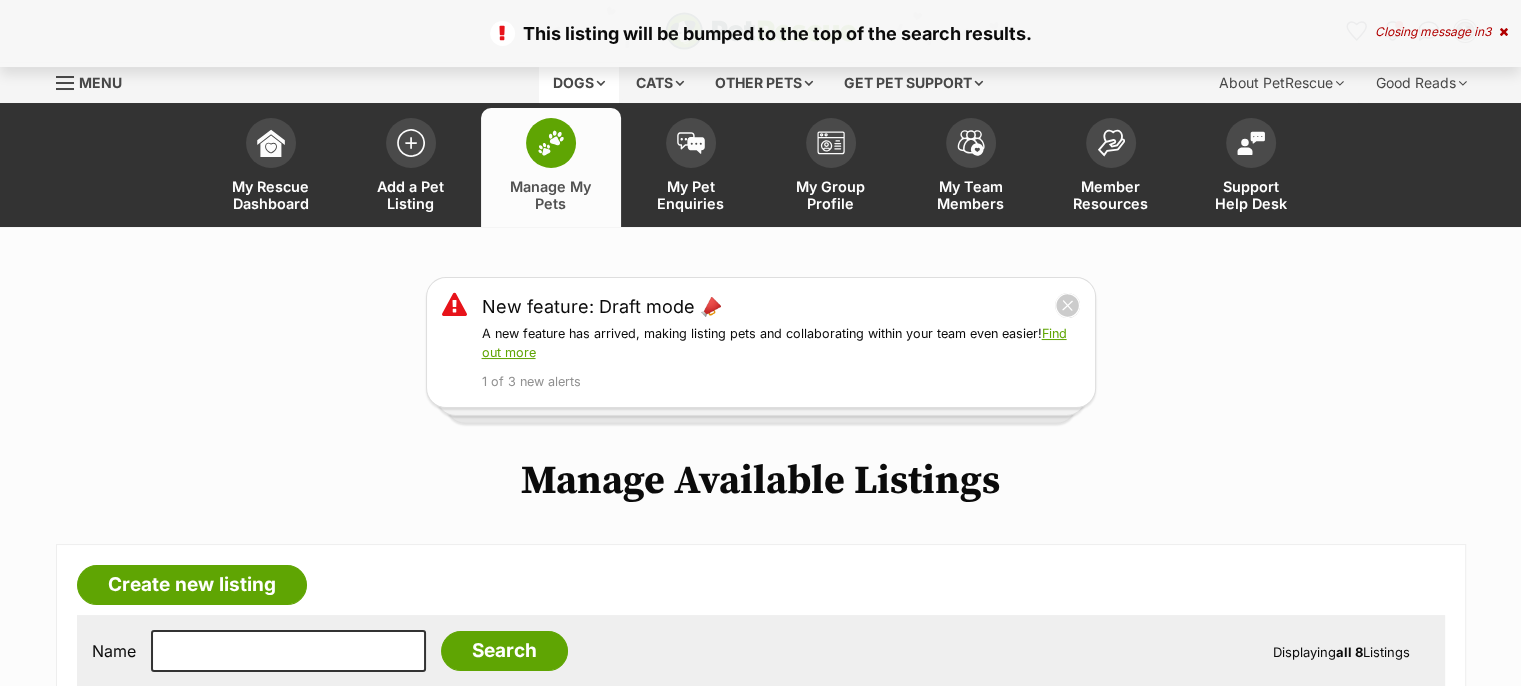 click on "Dogs" at bounding box center [579, 83] 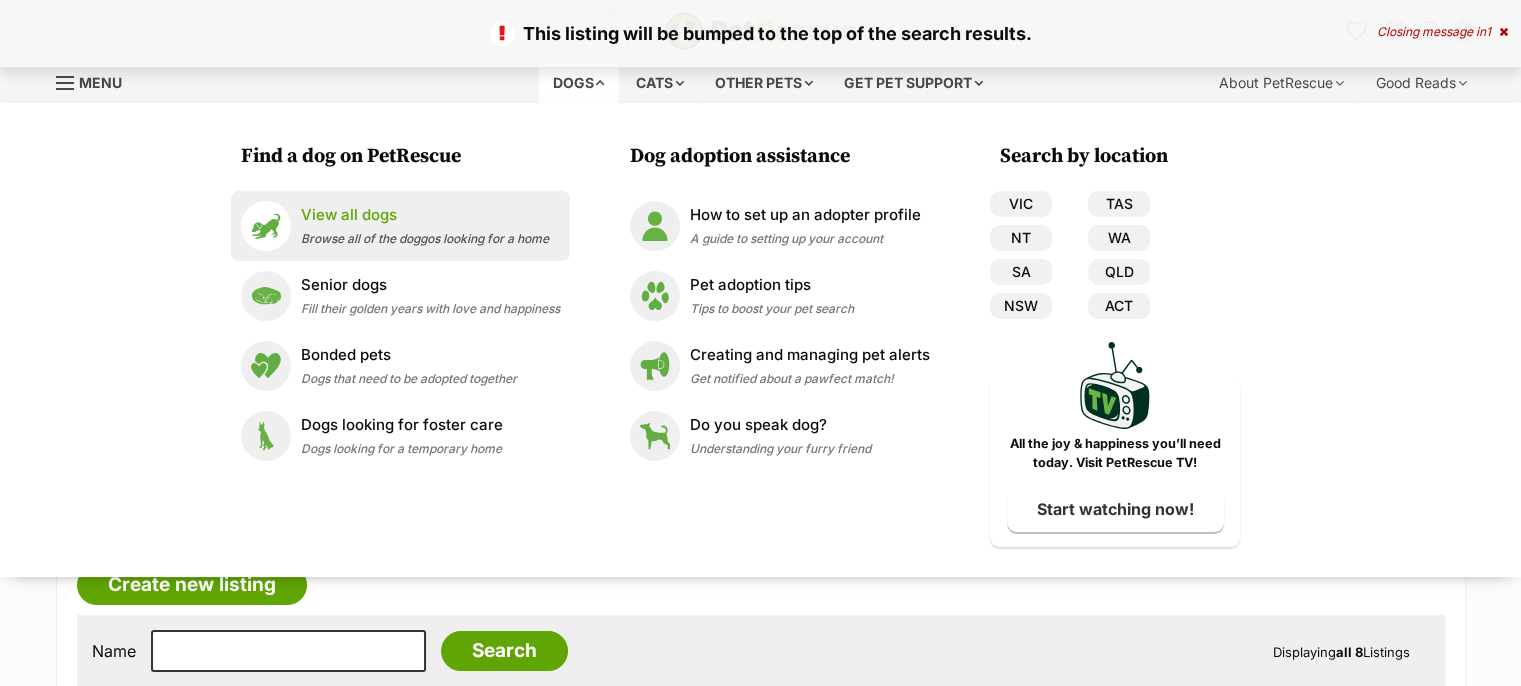 click on "View all dogs" at bounding box center (425, 215) 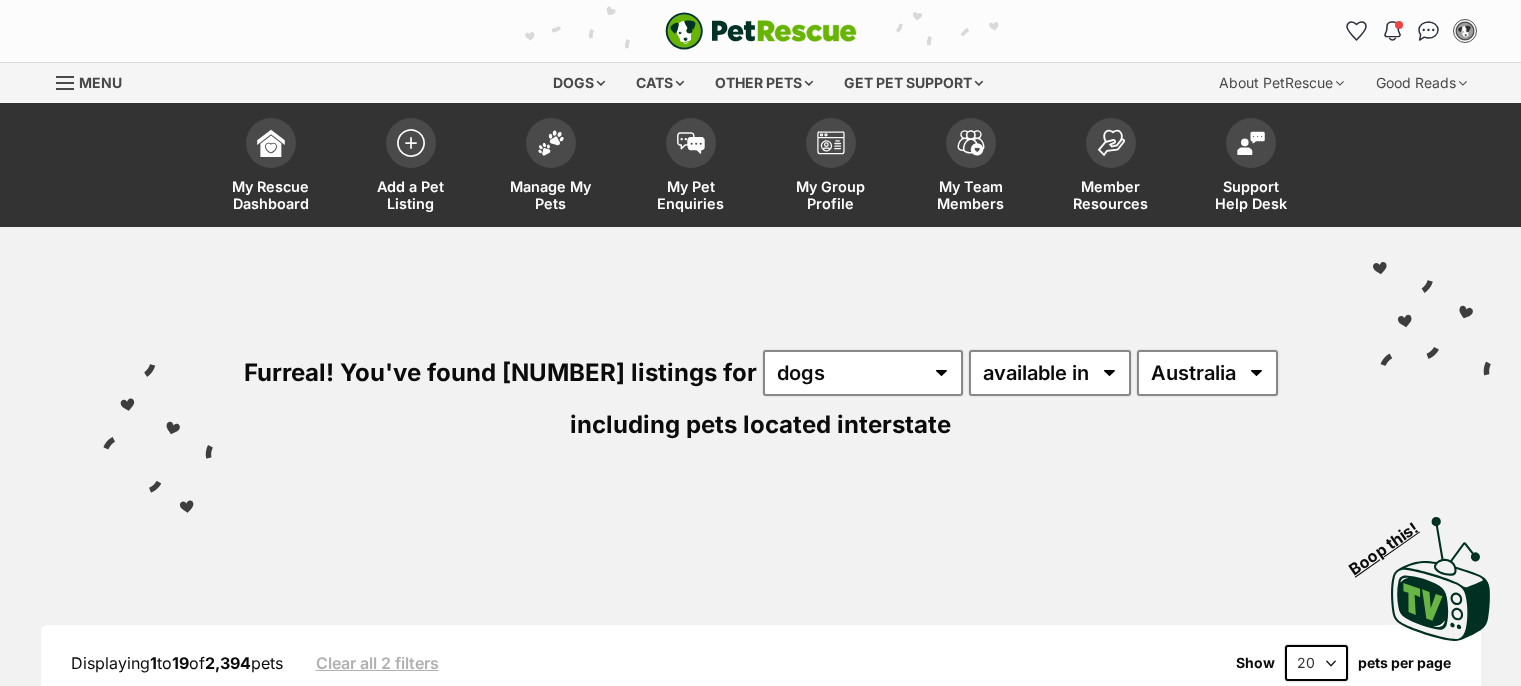 scroll, scrollTop: 187, scrollLeft: 0, axis: vertical 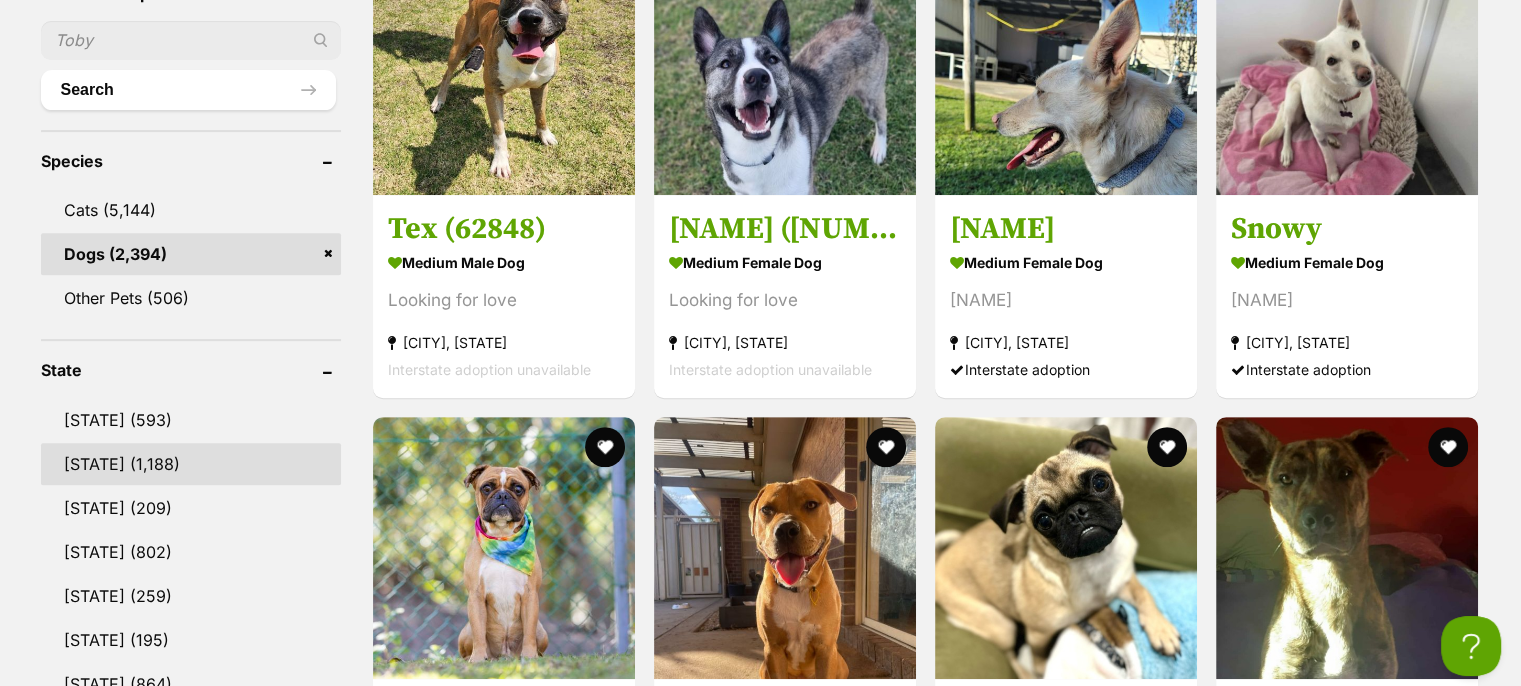 click on "NSW (1,188)" at bounding box center (191, 464) 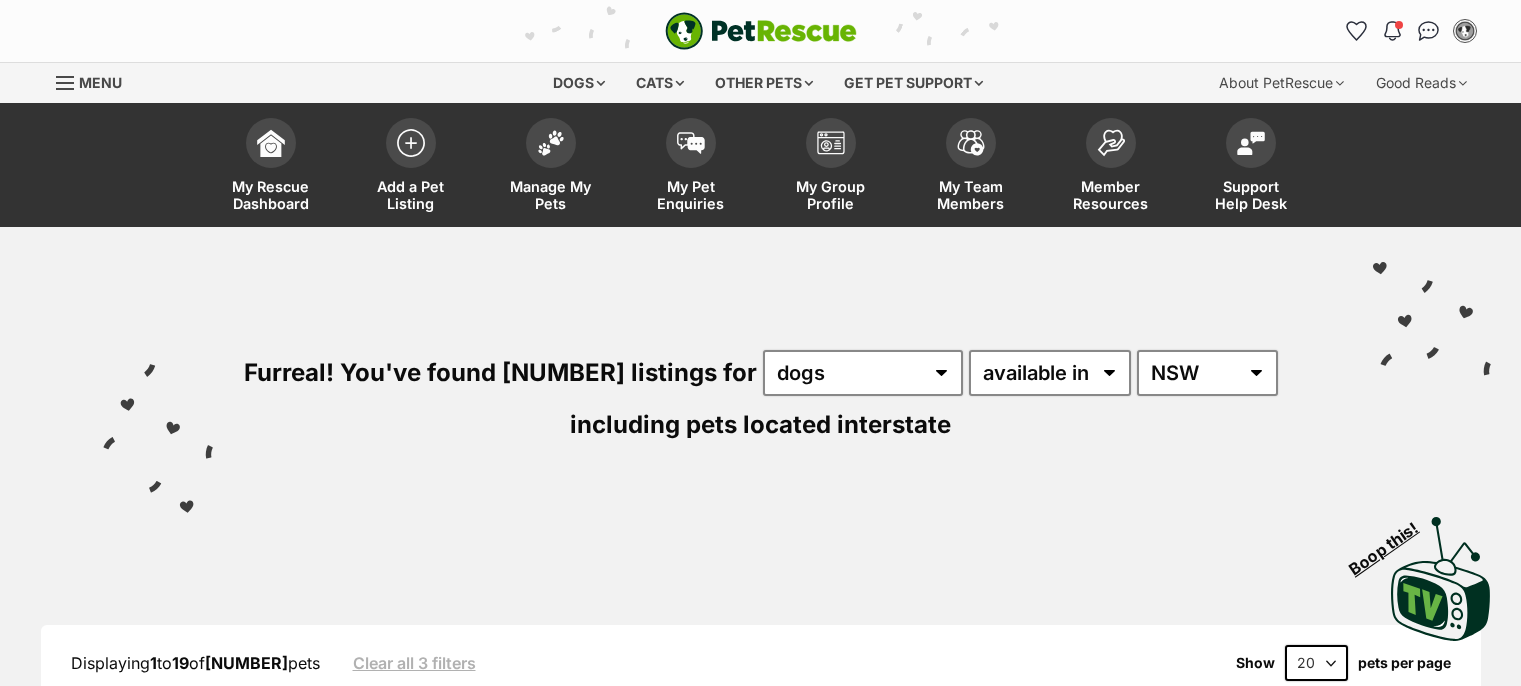 scroll, scrollTop: 200, scrollLeft: 0, axis: vertical 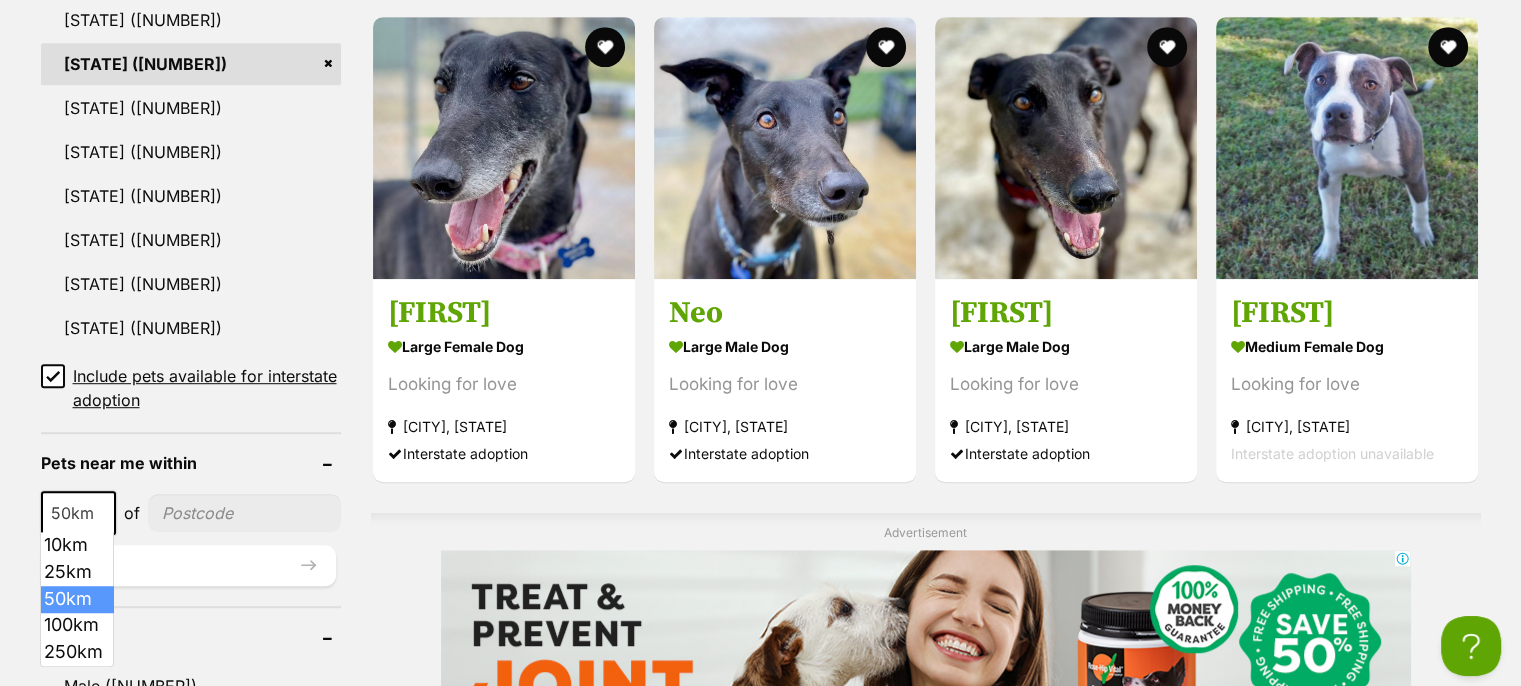 click at bounding box center (105, 513) 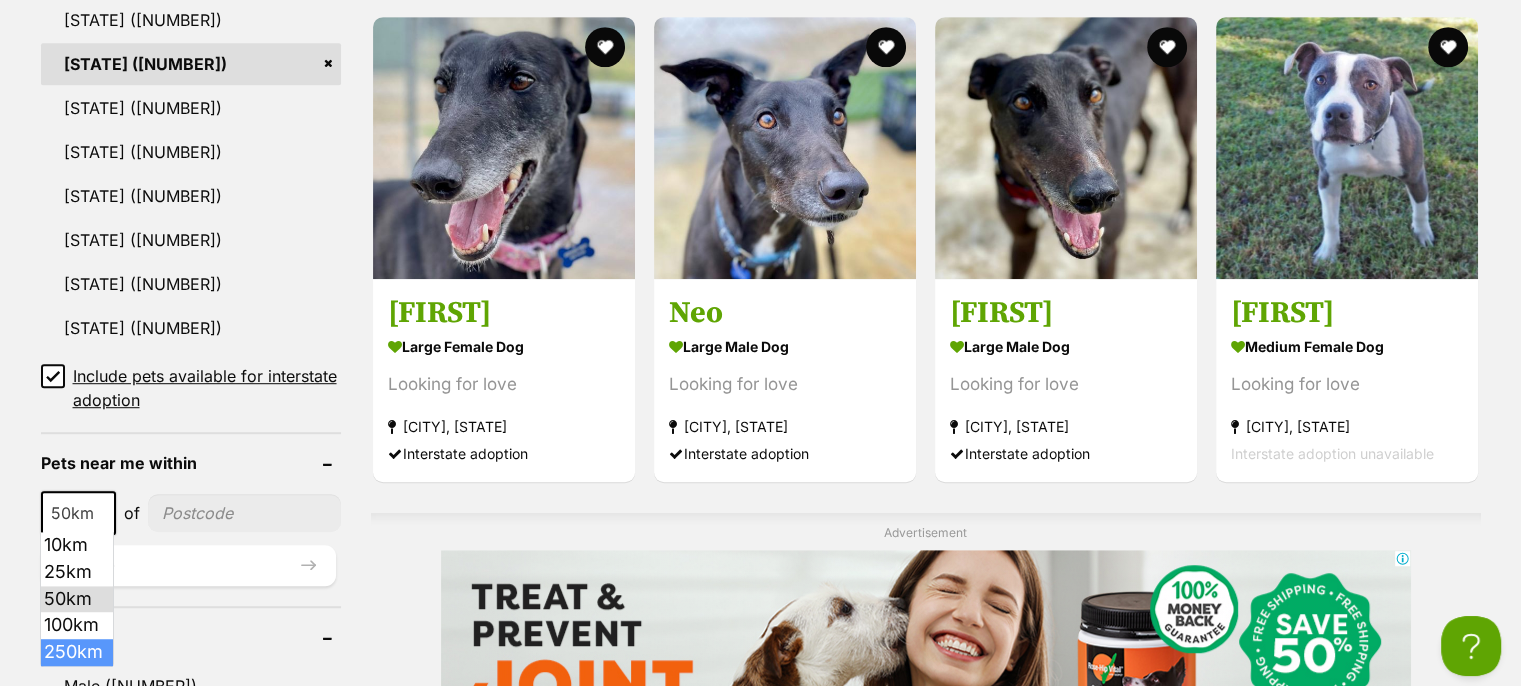 select on "250" 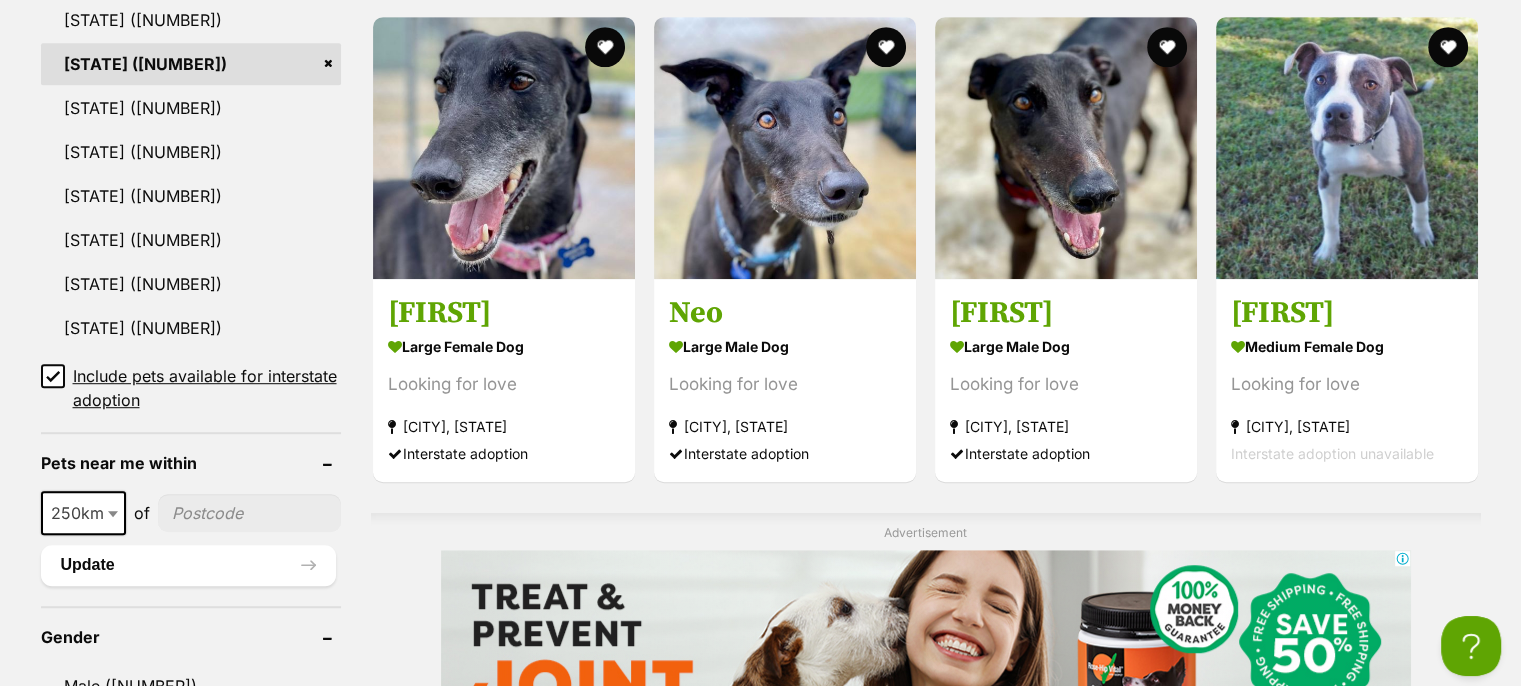 click at bounding box center (249, 513) 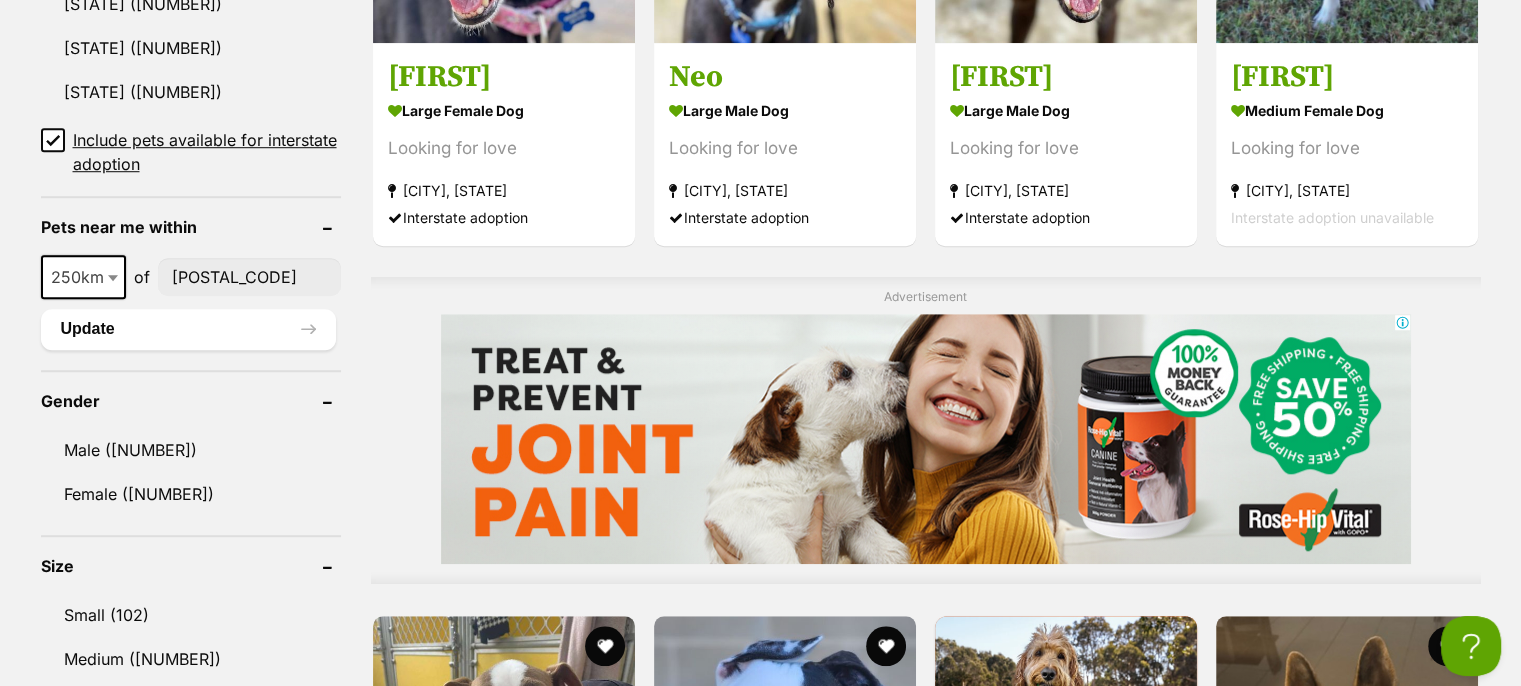 scroll, scrollTop: 1500, scrollLeft: 0, axis: vertical 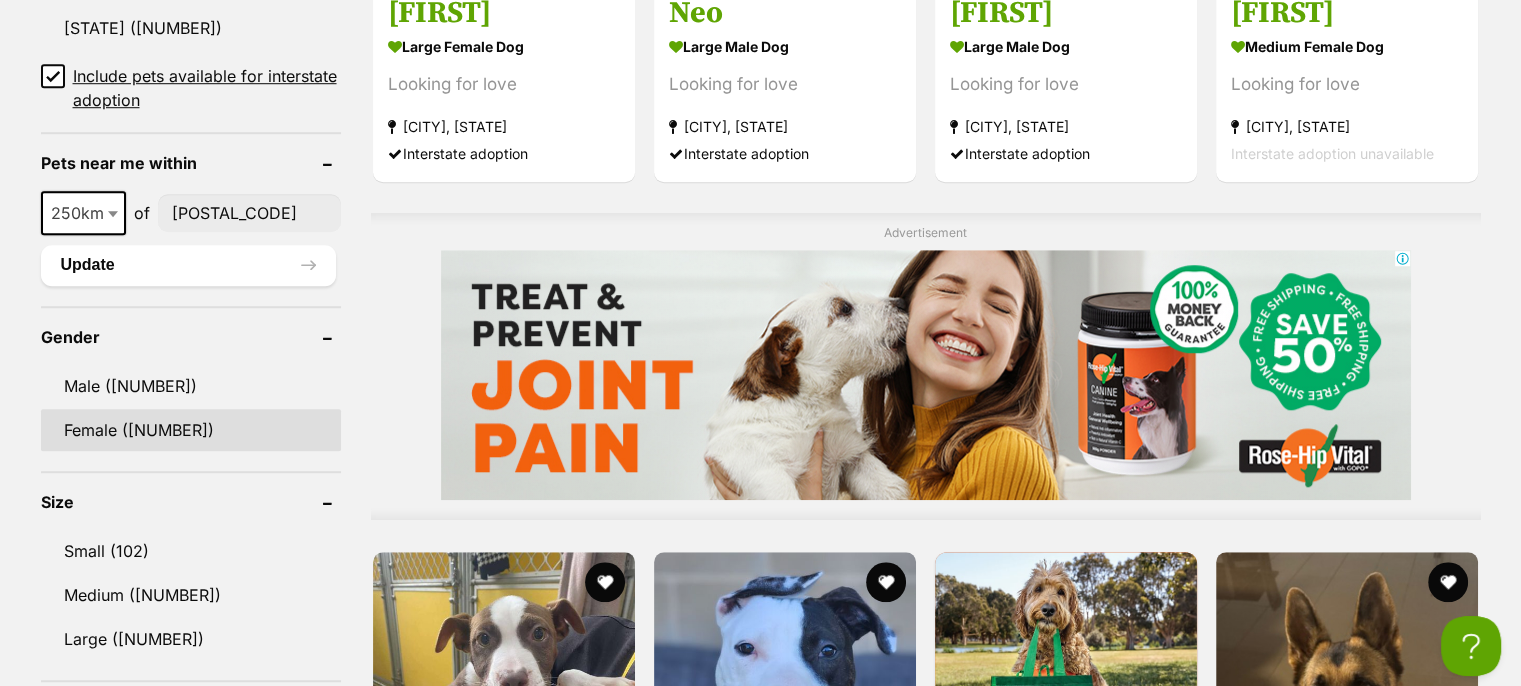 click on "Female (497)" at bounding box center (191, 430) 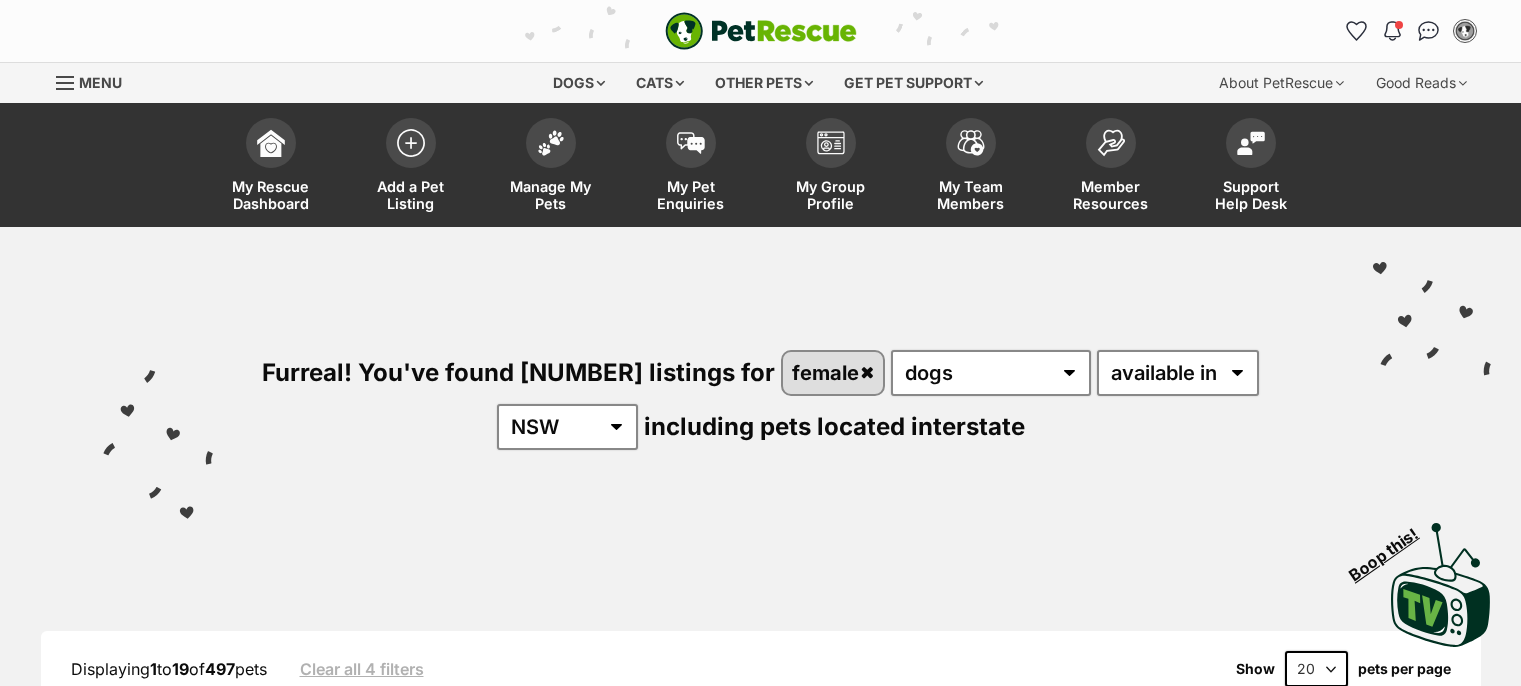 scroll, scrollTop: 0, scrollLeft: 0, axis: both 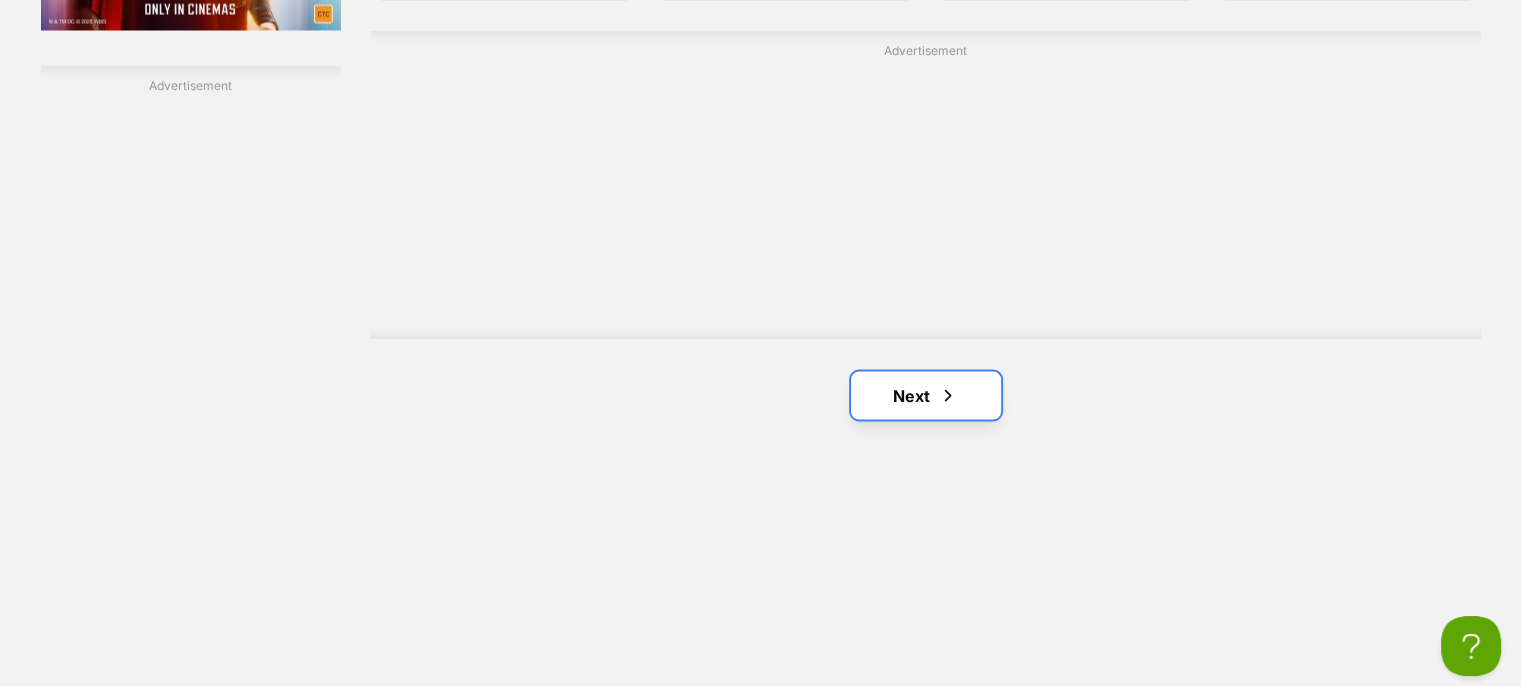 click on "Next" at bounding box center (926, 395) 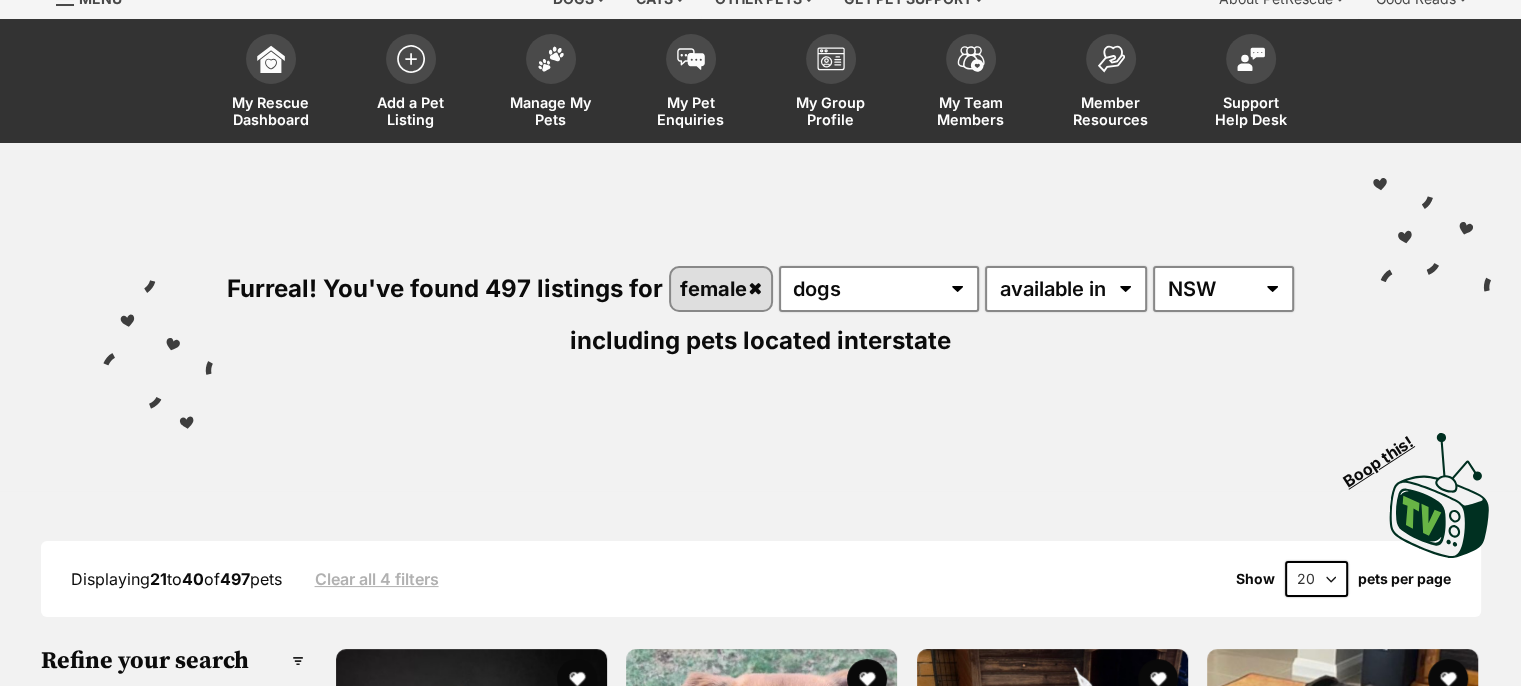 scroll, scrollTop: 200, scrollLeft: 0, axis: vertical 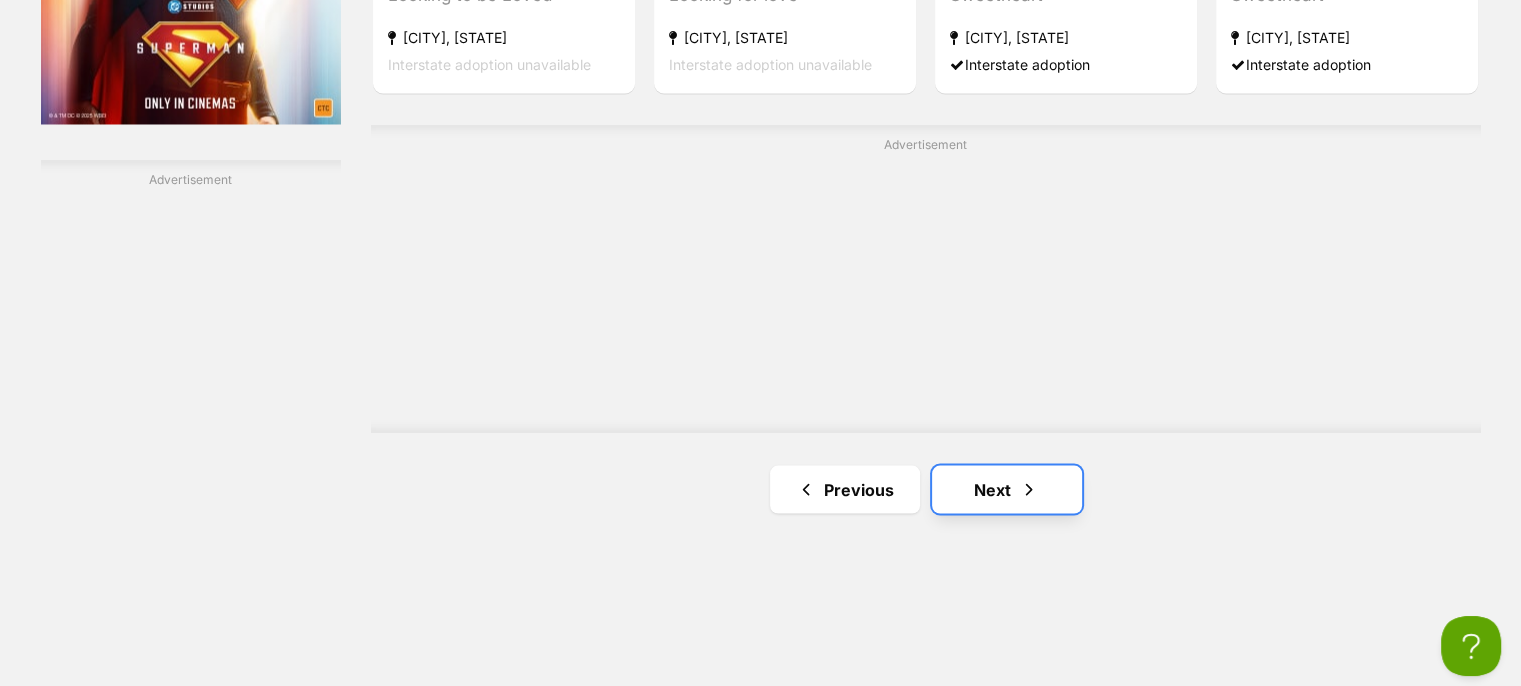 click on "Next" at bounding box center (1007, 489) 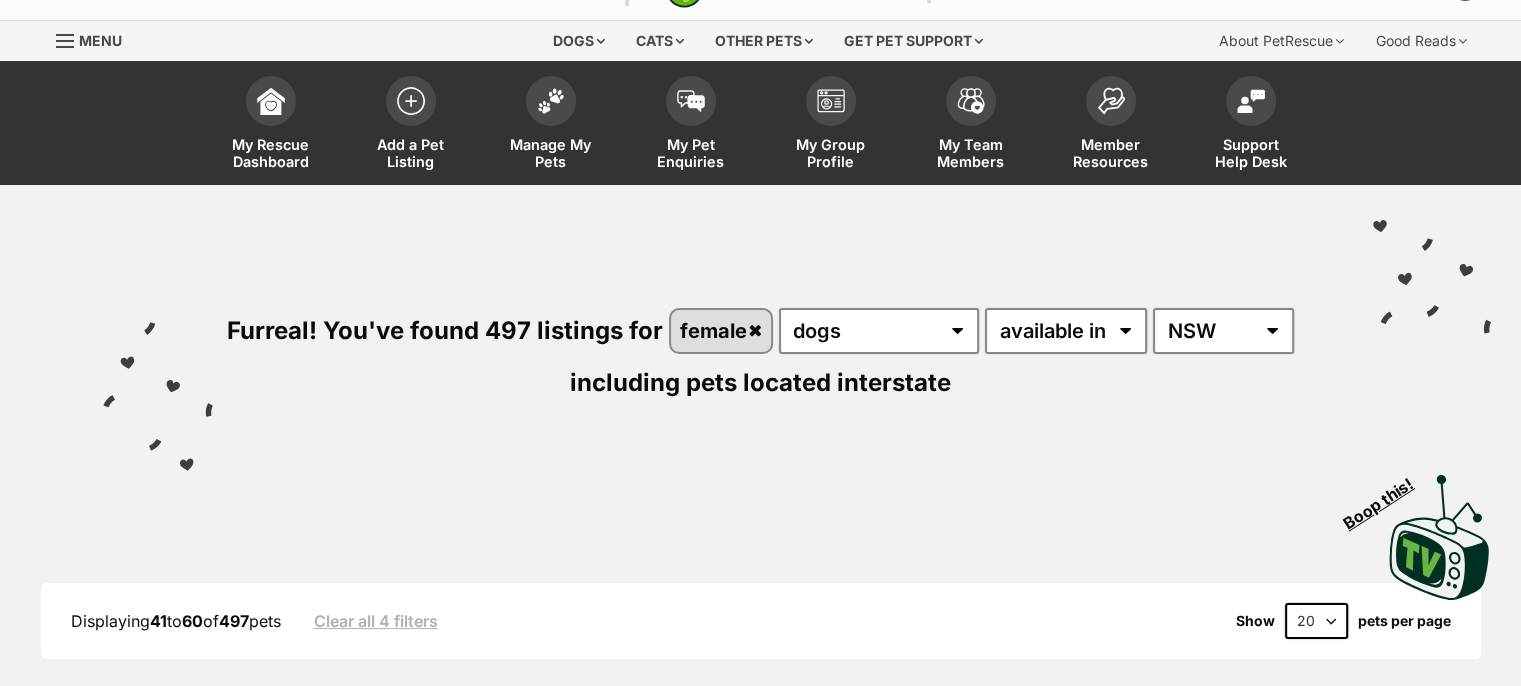scroll, scrollTop: 200, scrollLeft: 0, axis: vertical 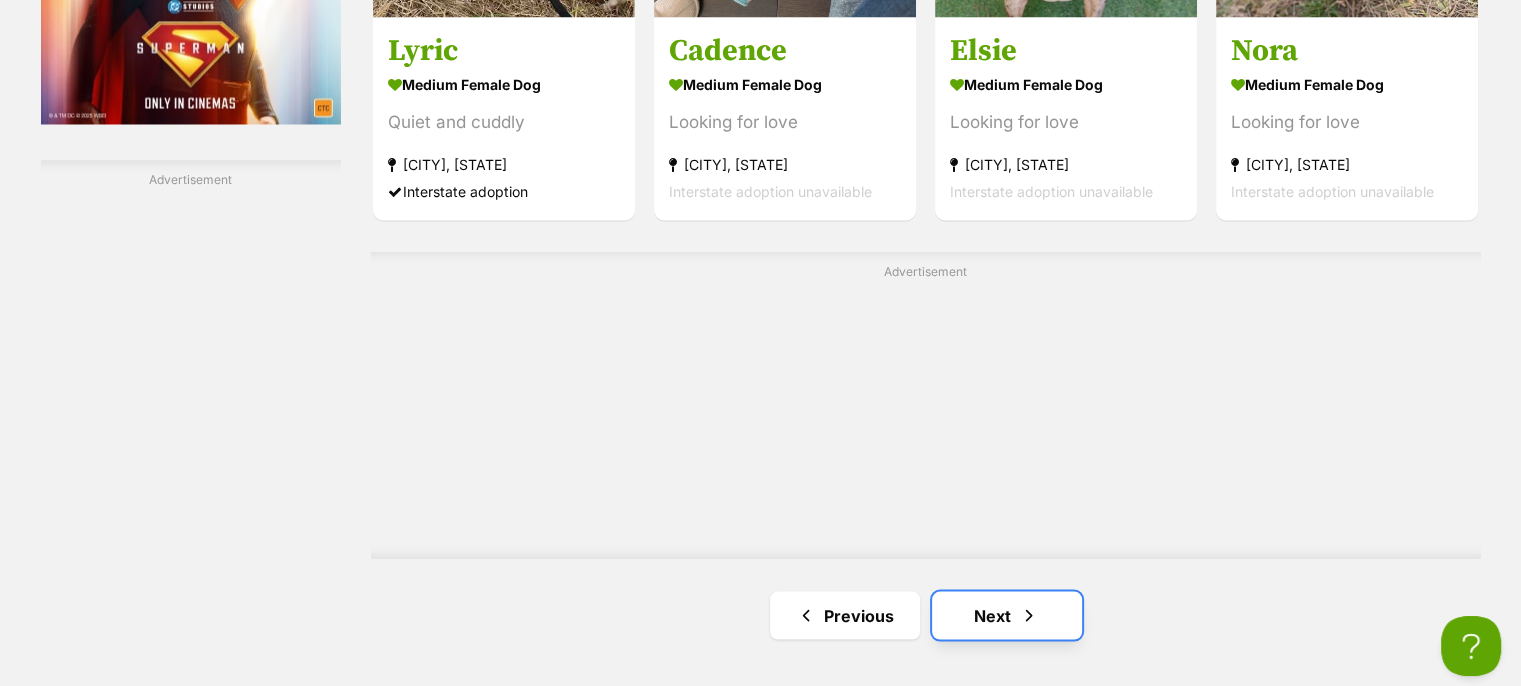 click on "Next" at bounding box center [1007, 615] 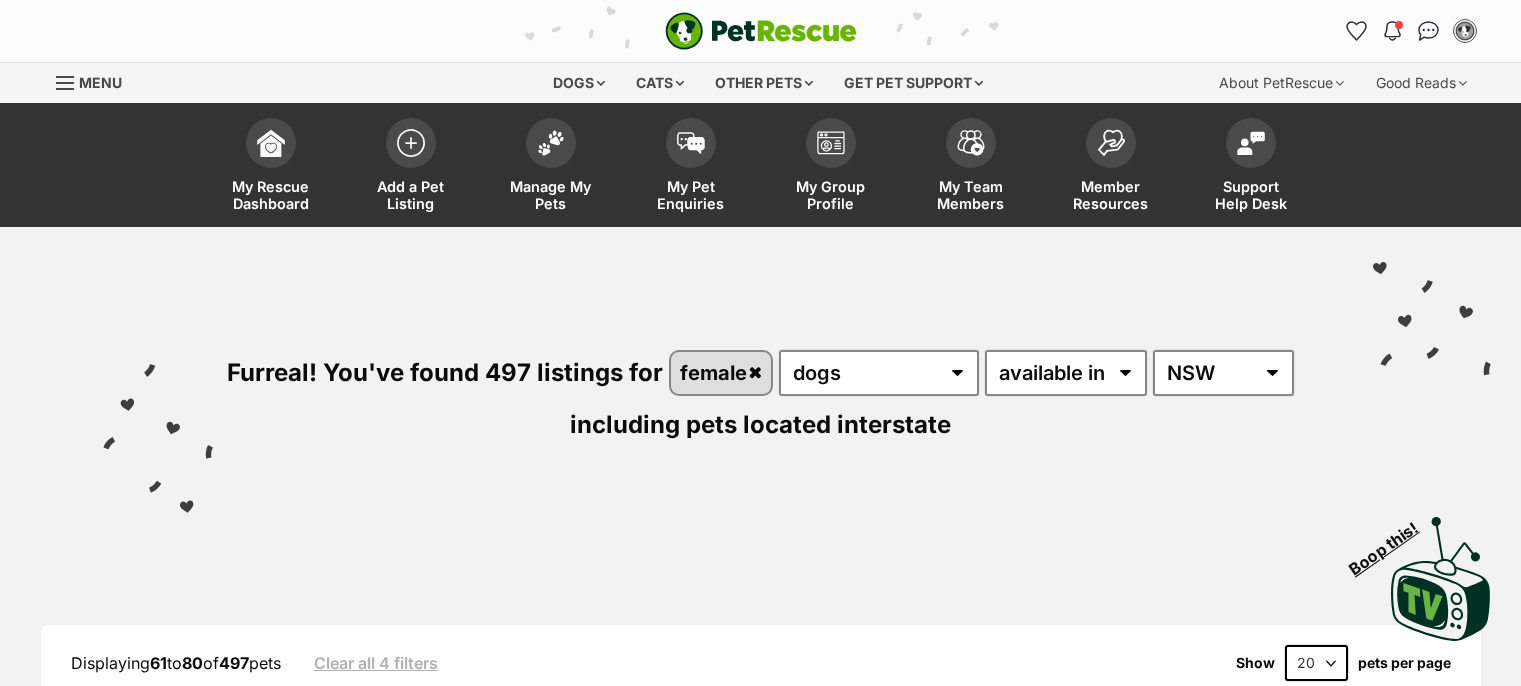 scroll, scrollTop: 0, scrollLeft: 0, axis: both 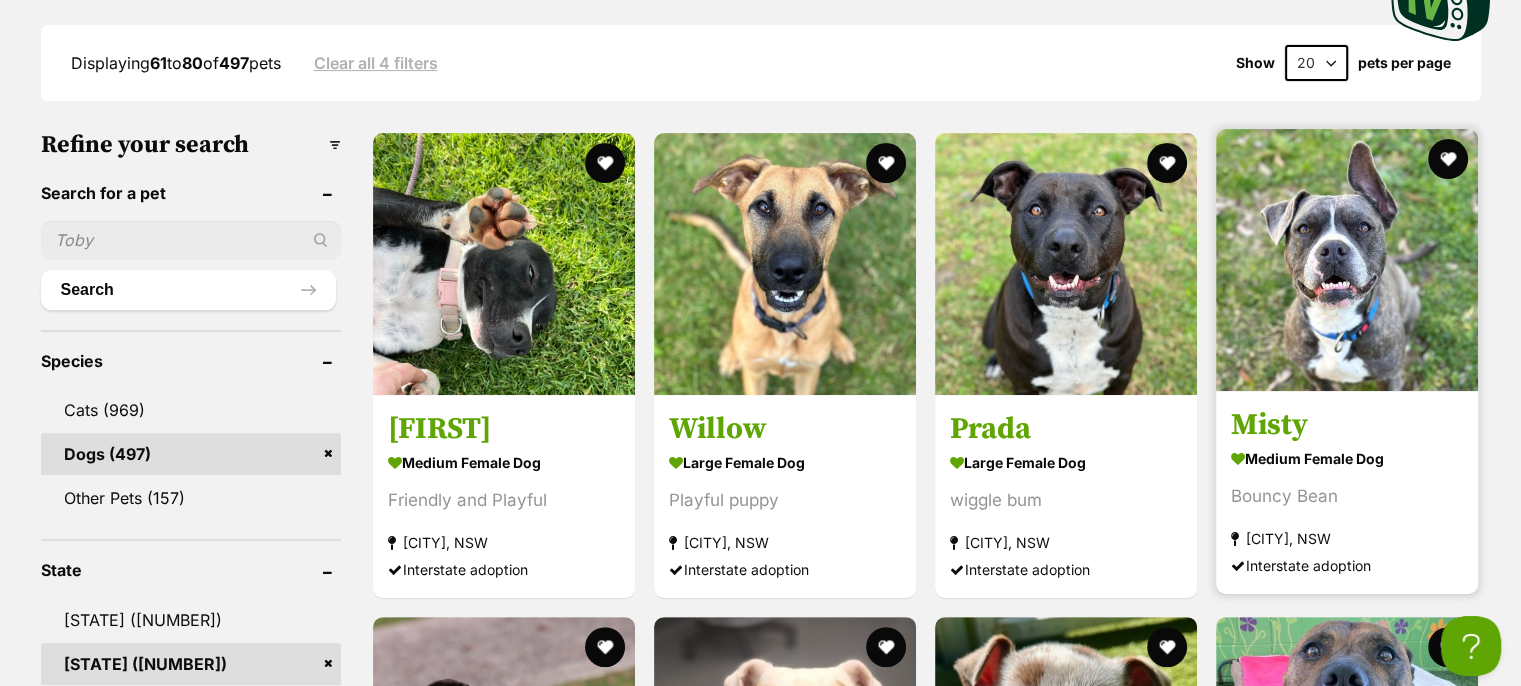 click at bounding box center (1347, 260) 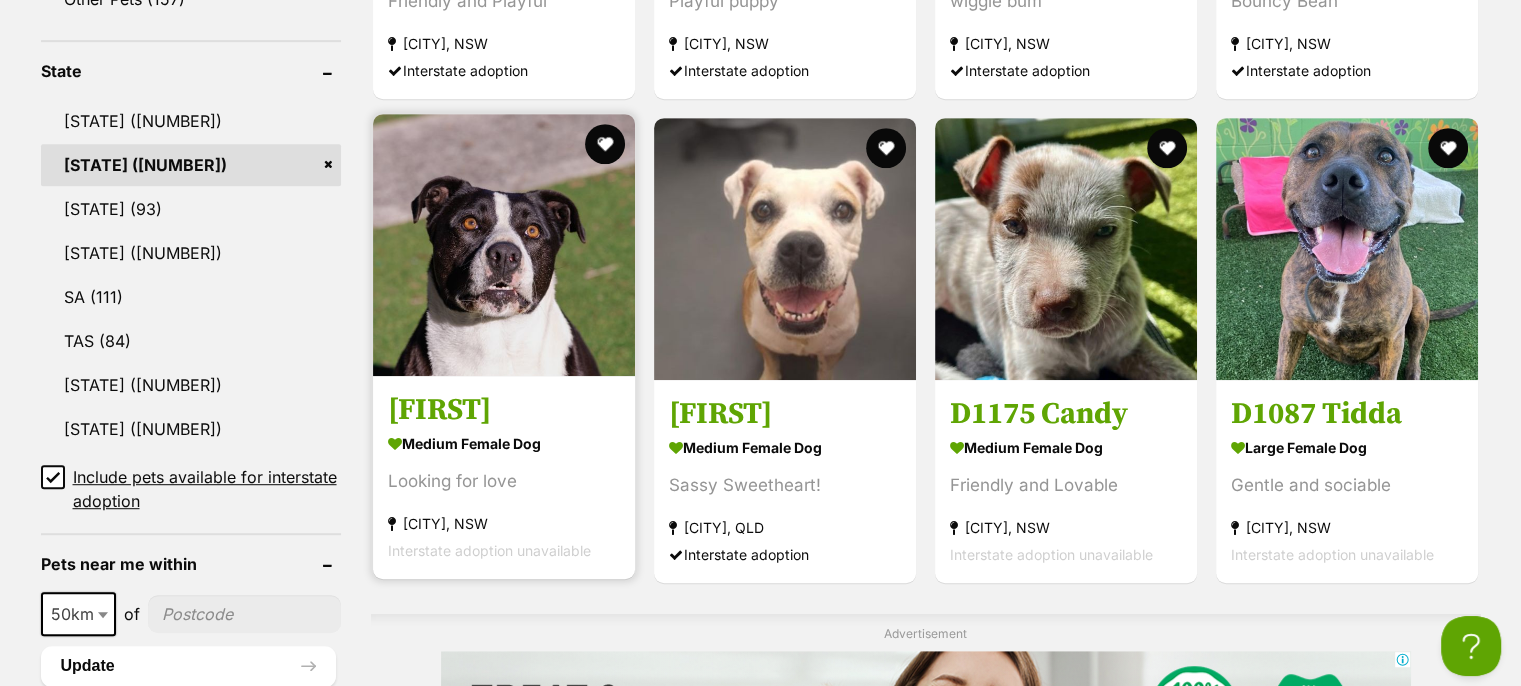 scroll, scrollTop: 1100, scrollLeft: 0, axis: vertical 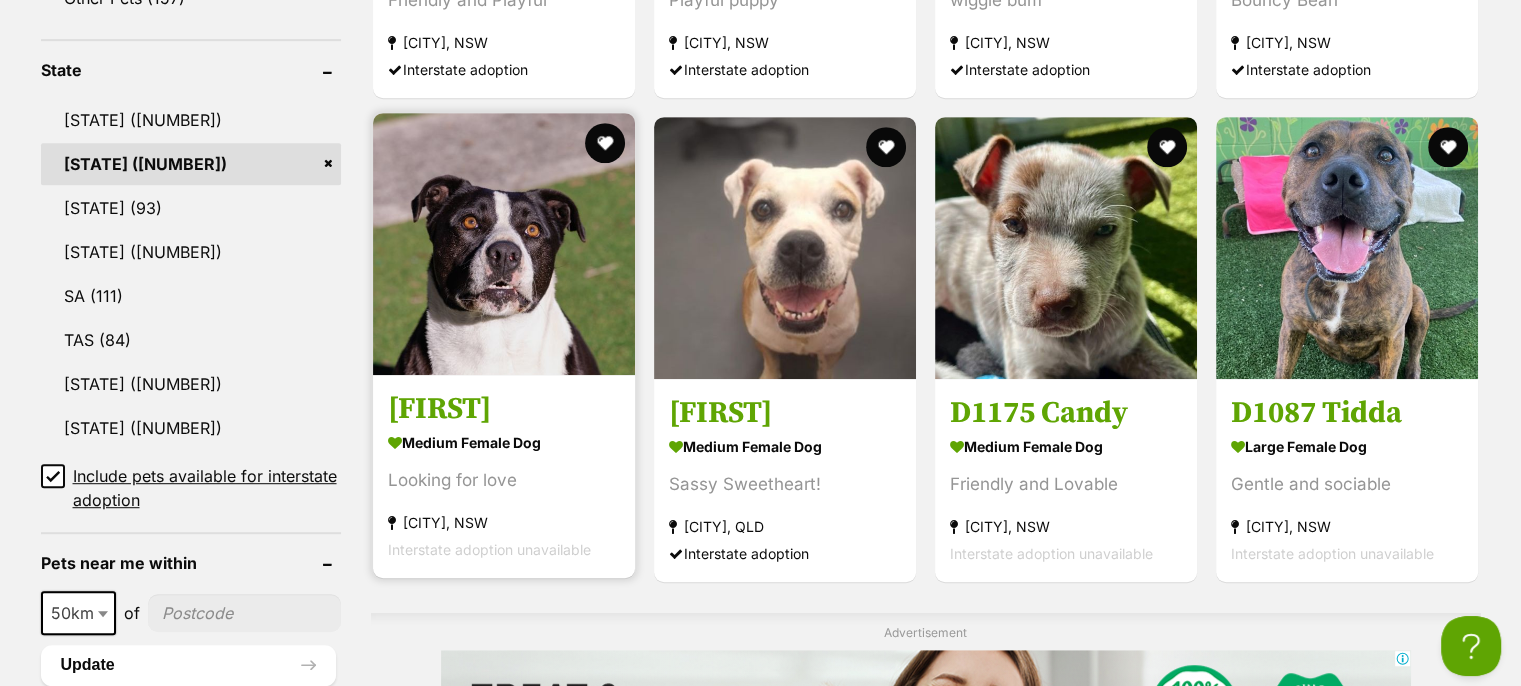 click at bounding box center [504, 244] 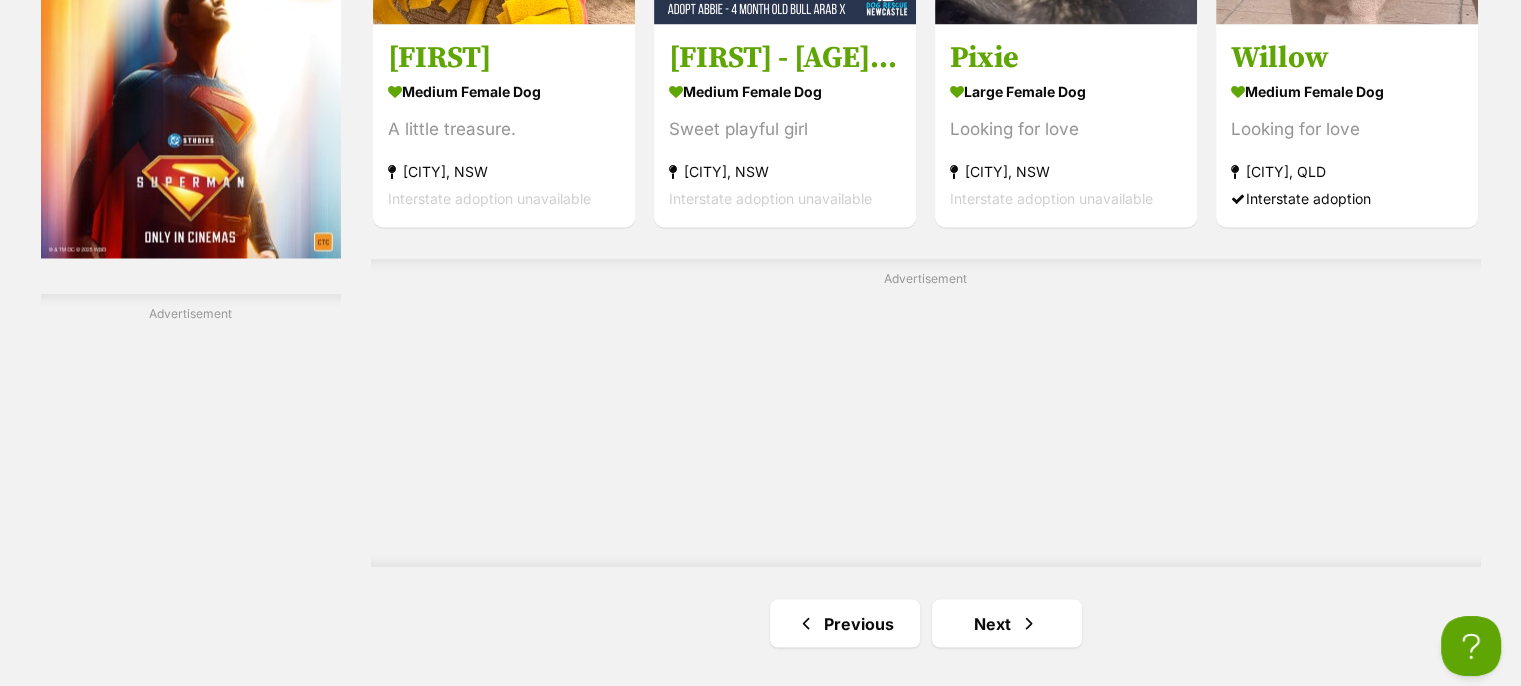 scroll, scrollTop: 3600, scrollLeft: 0, axis: vertical 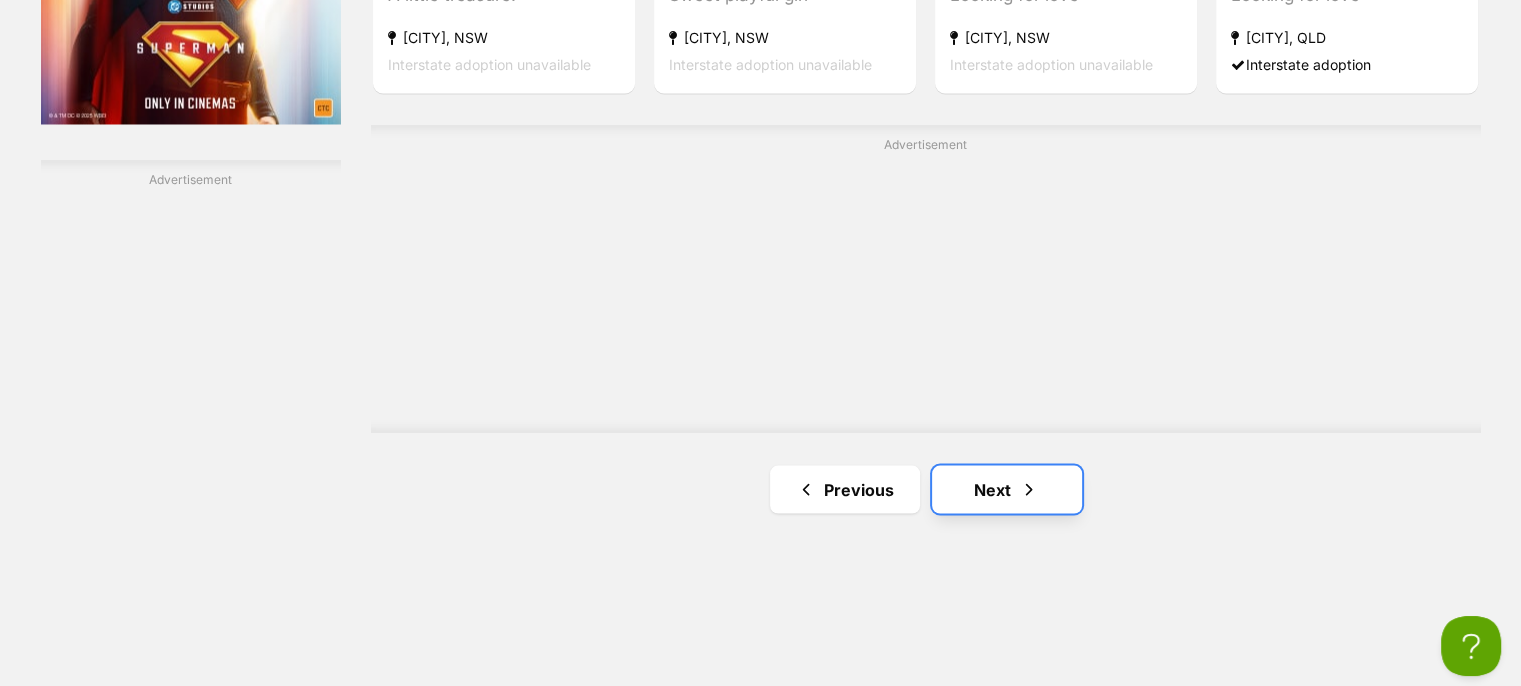 click on "Next" at bounding box center (1007, 489) 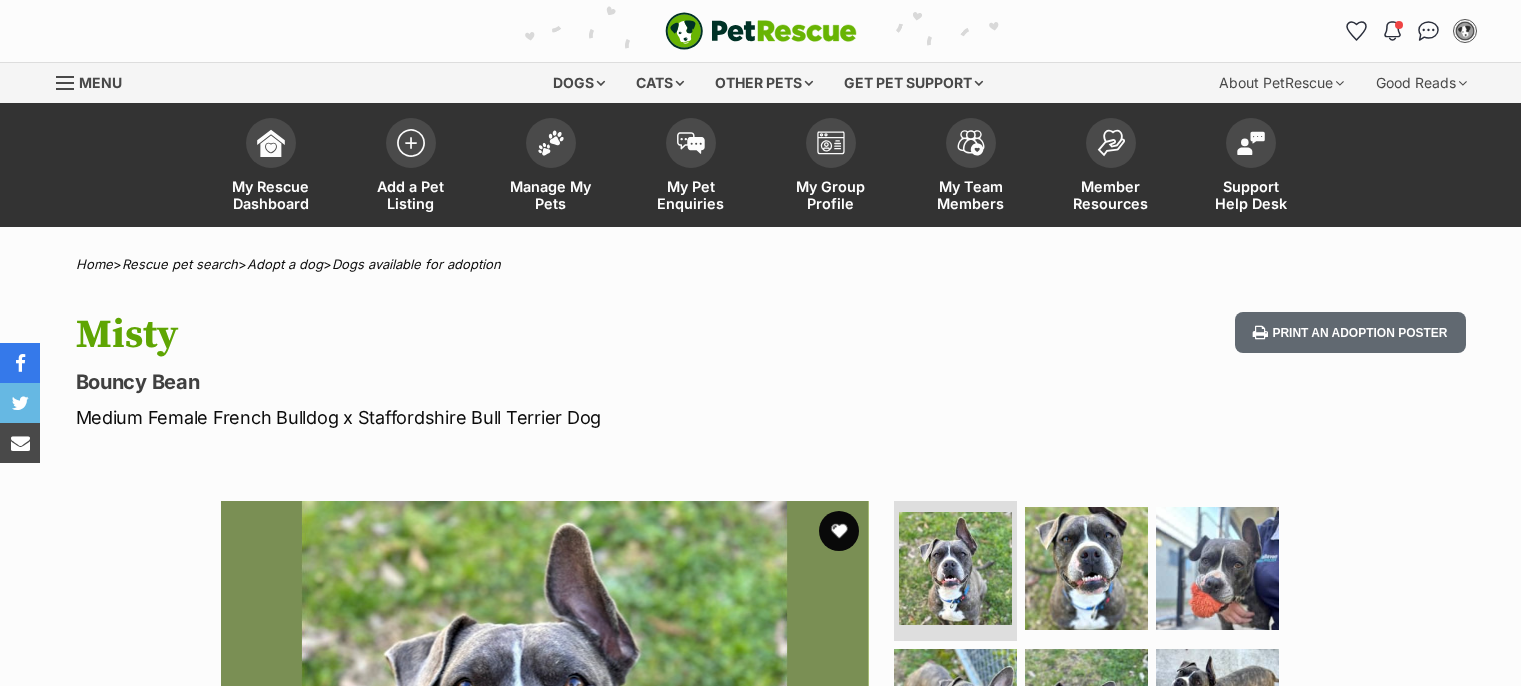 scroll, scrollTop: 0, scrollLeft: 0, axis: both 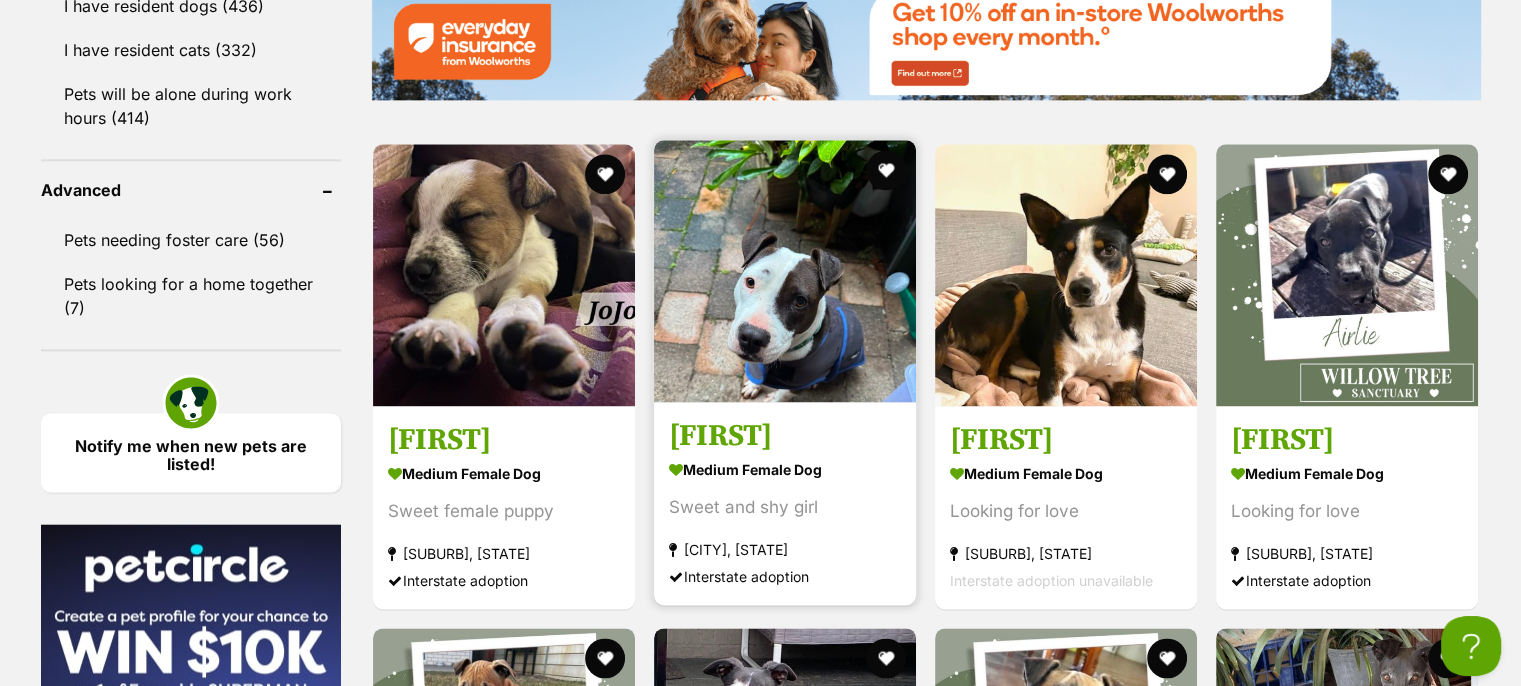 click at bounding box center (785, 271) 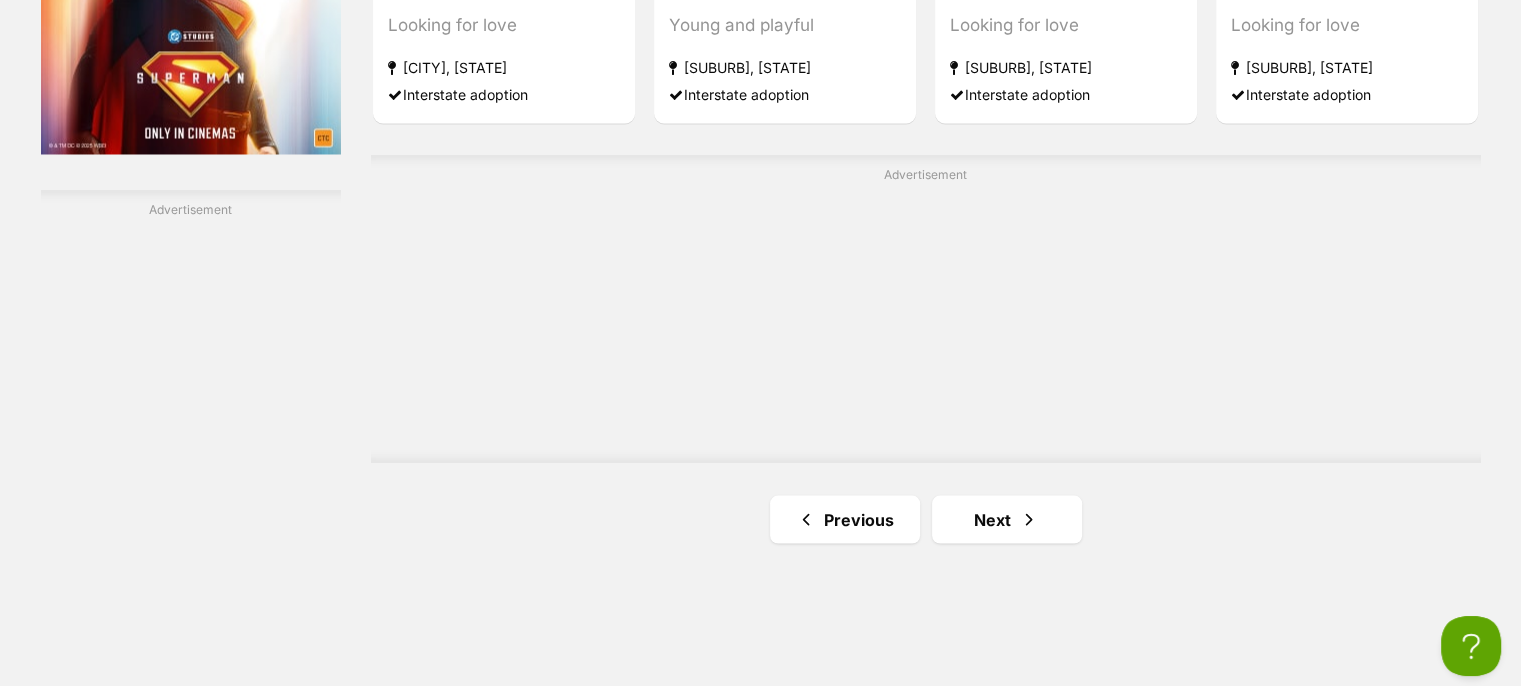 scroll, scrollTop: 3600, scrollLeft: 0, axis: vertical 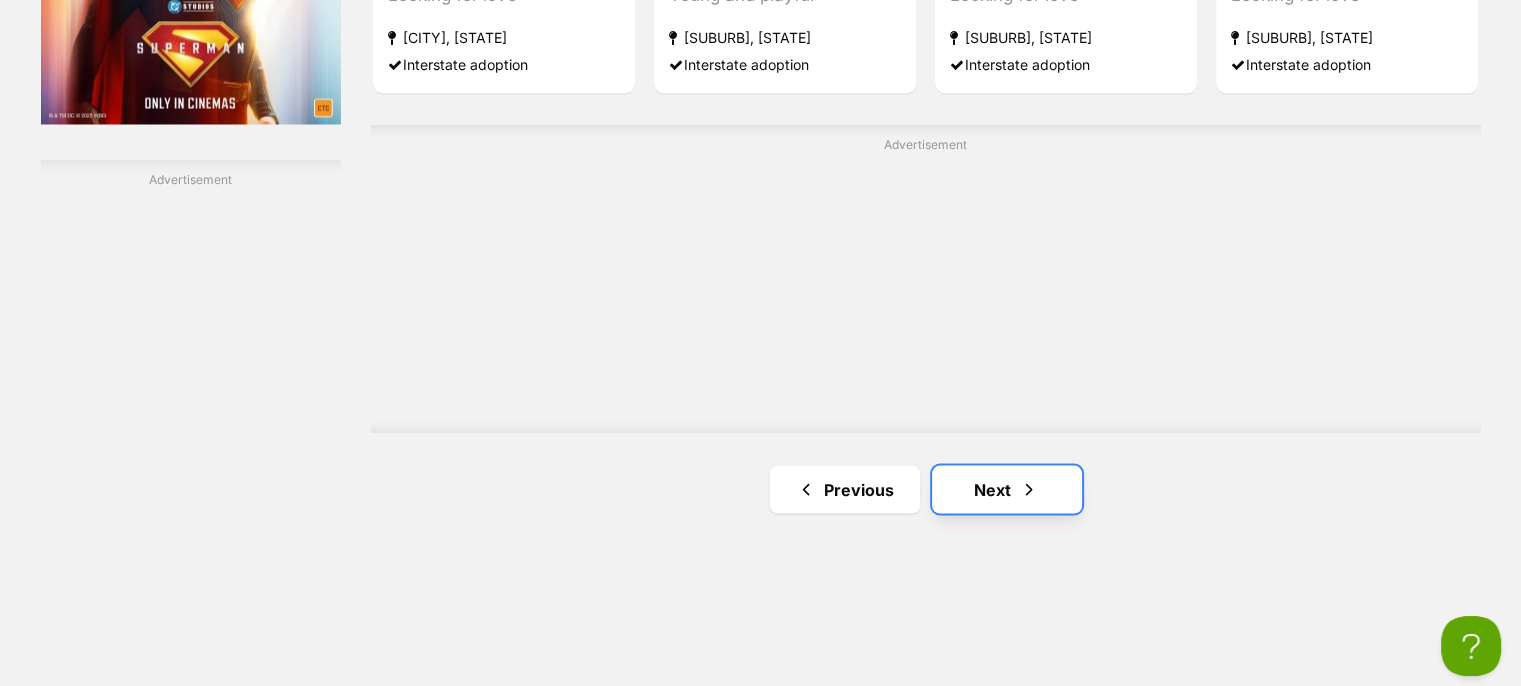 click on "Next" at bounding box center [1007, 489] 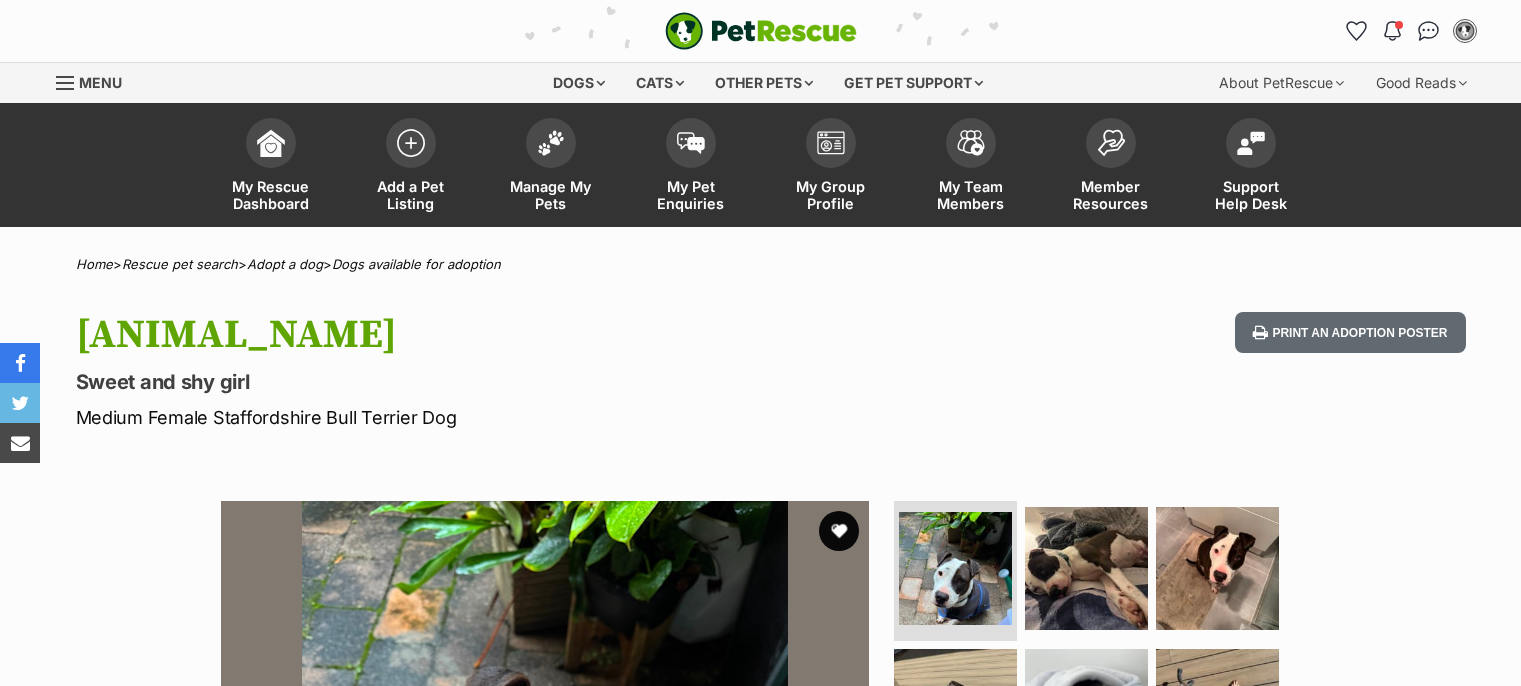 scroll, scrollTop: 0, scrollLeft: 0, axis: both 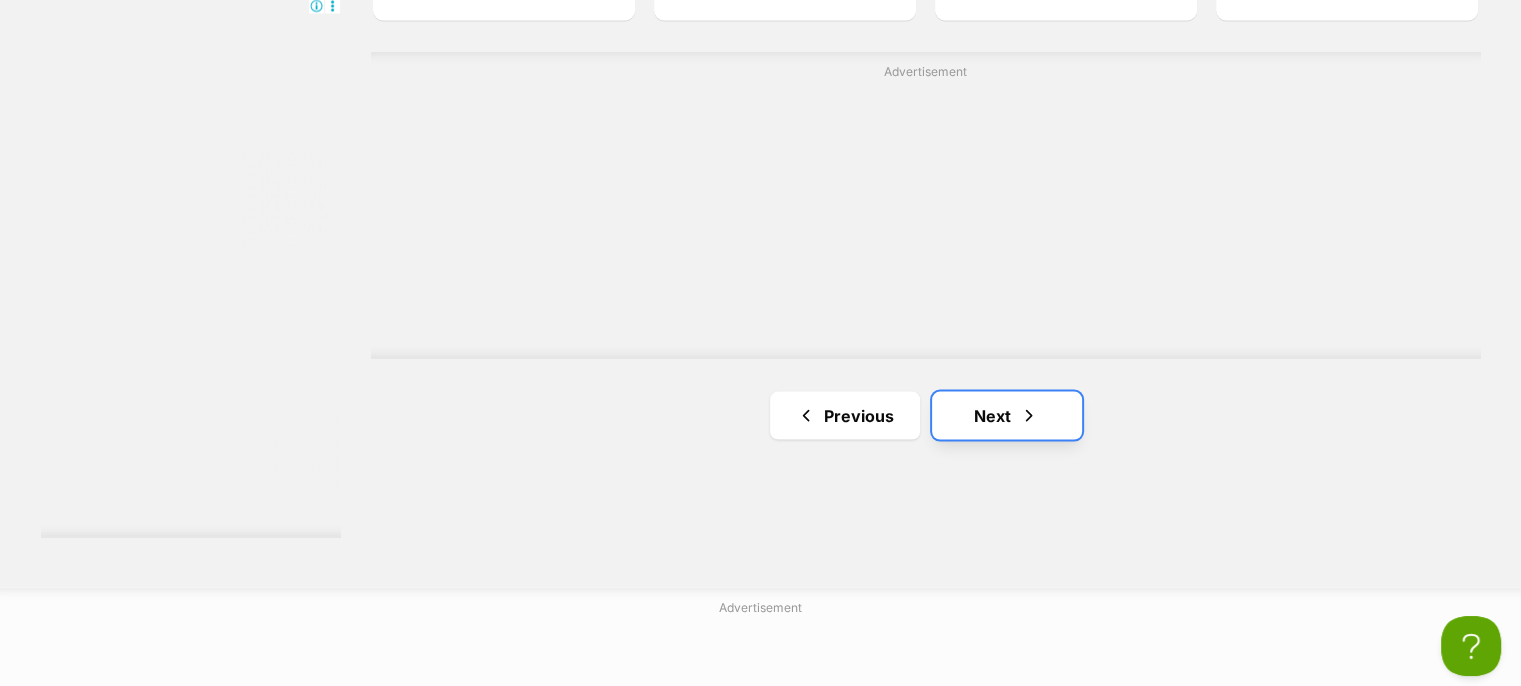 click on "Next" at bounding box center [1007, 415] 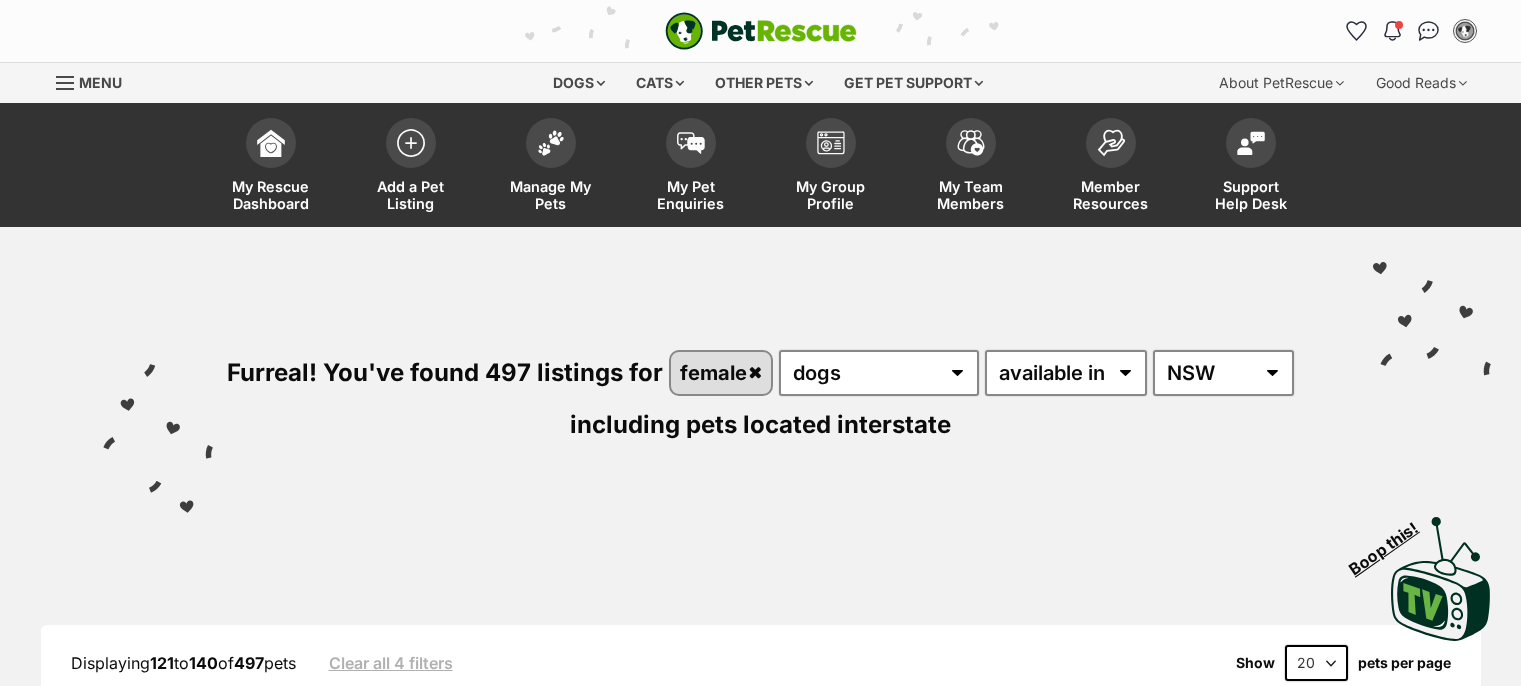 scroll, scrollTop: 400, scrollLeft: 0, axis: vertical 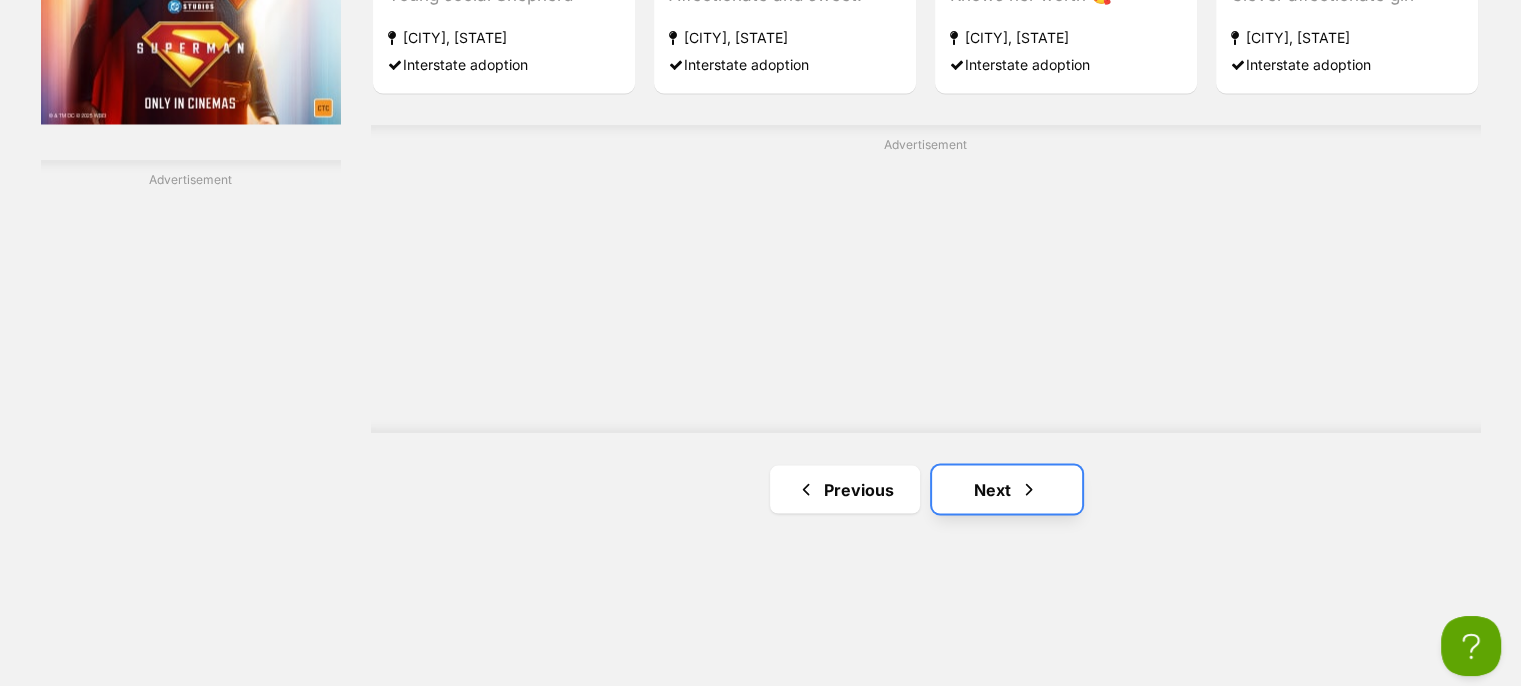 click on "Next" at bounding box center [1007, 489] 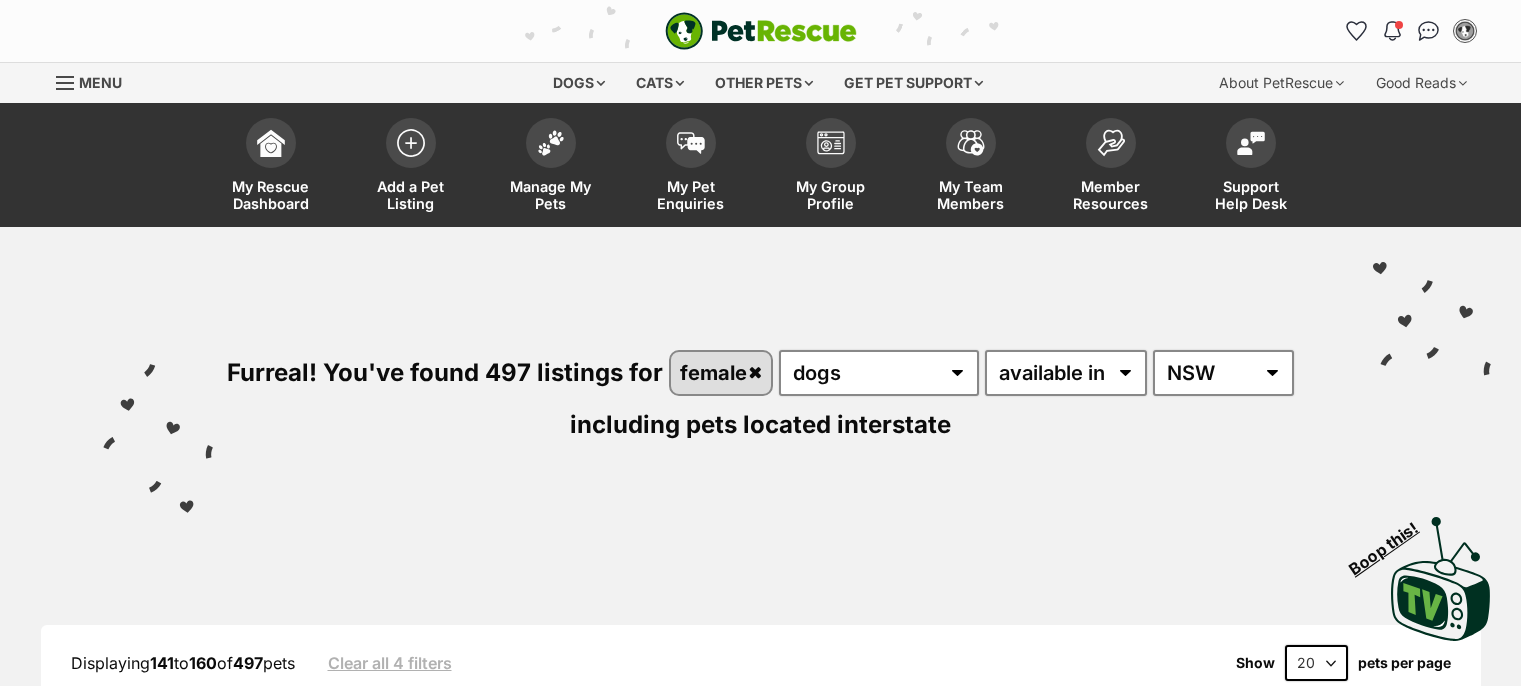 scroll, scrollTop: 242, scrollLeft: 0, axis: vertical 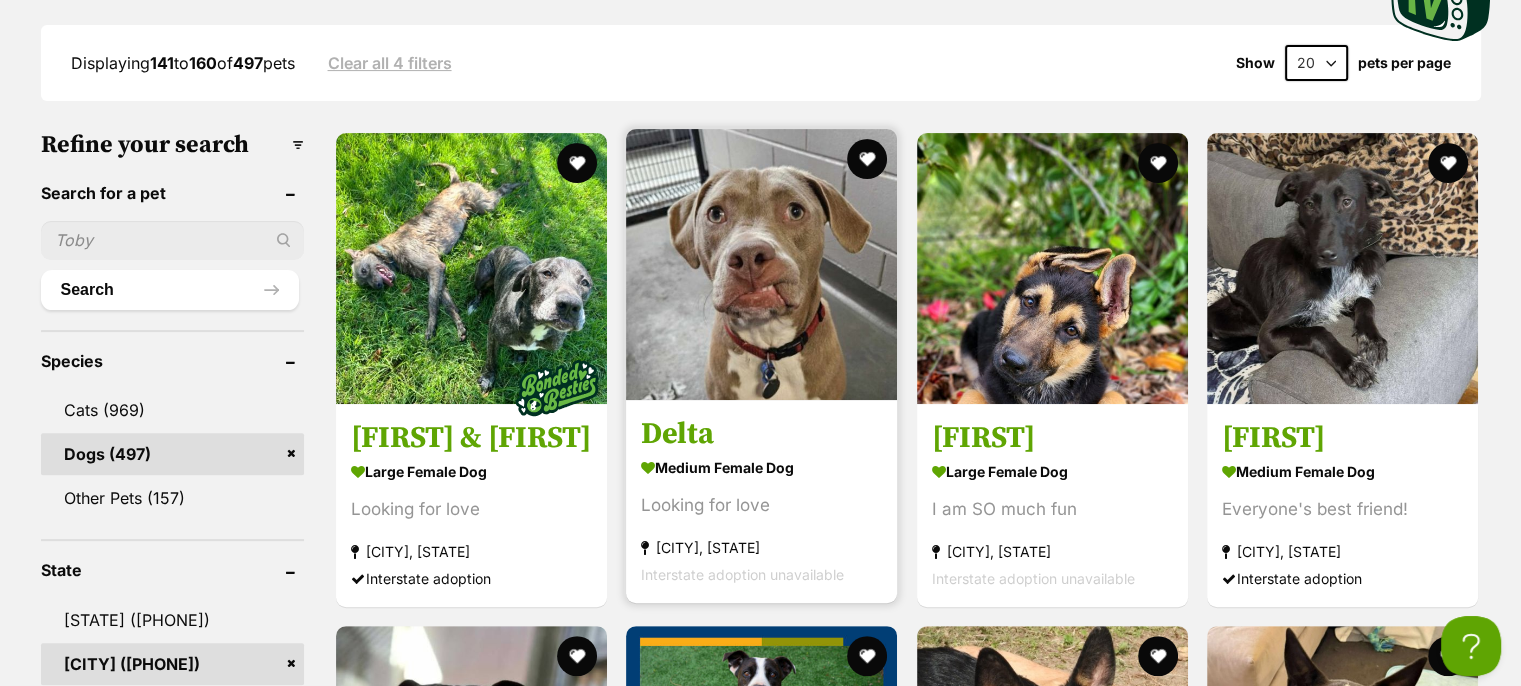 click at bounding box center (761, 264) 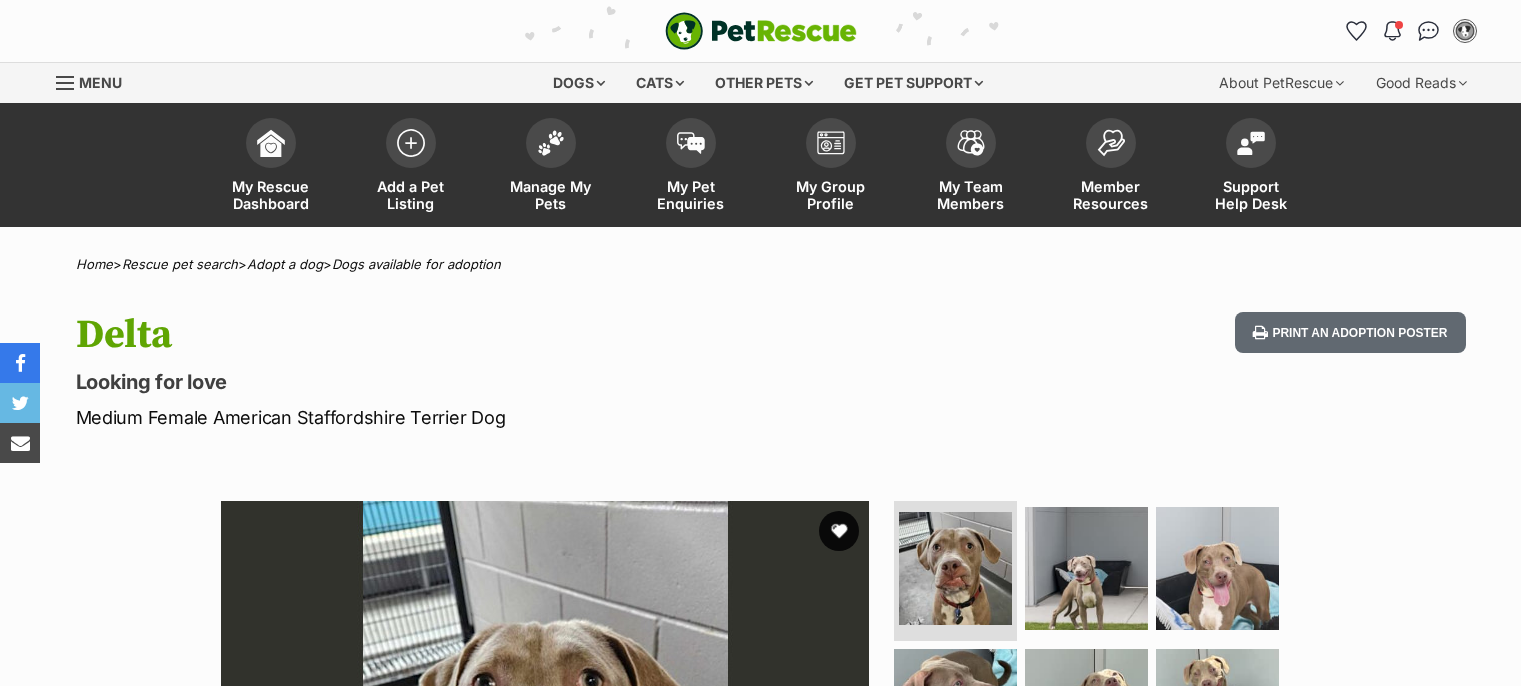 scroll, scrollTop: 0, scrollLeft: 0, axis: both 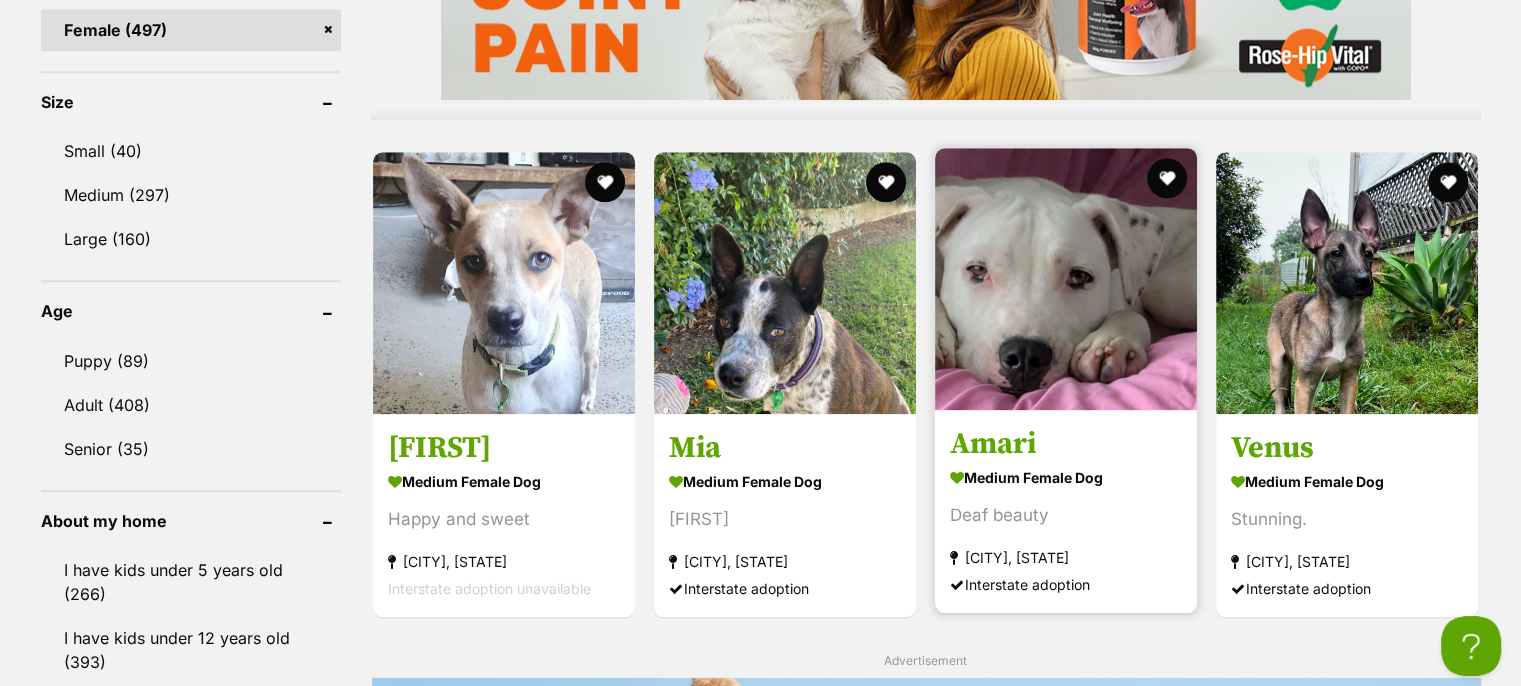 click on "Amari" at bounding box center [1066, 444] 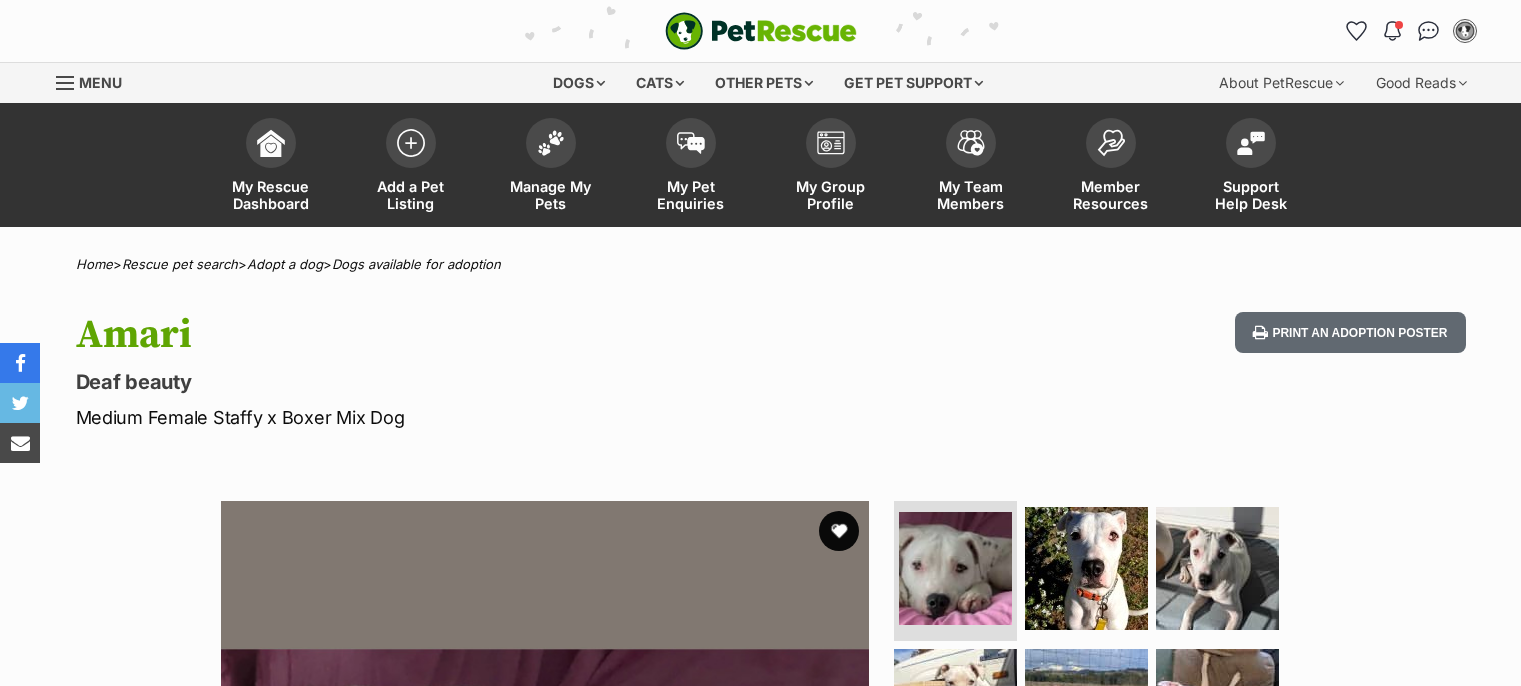 scroll, scrollTop: 0, scrollLeft: 0, axis: both 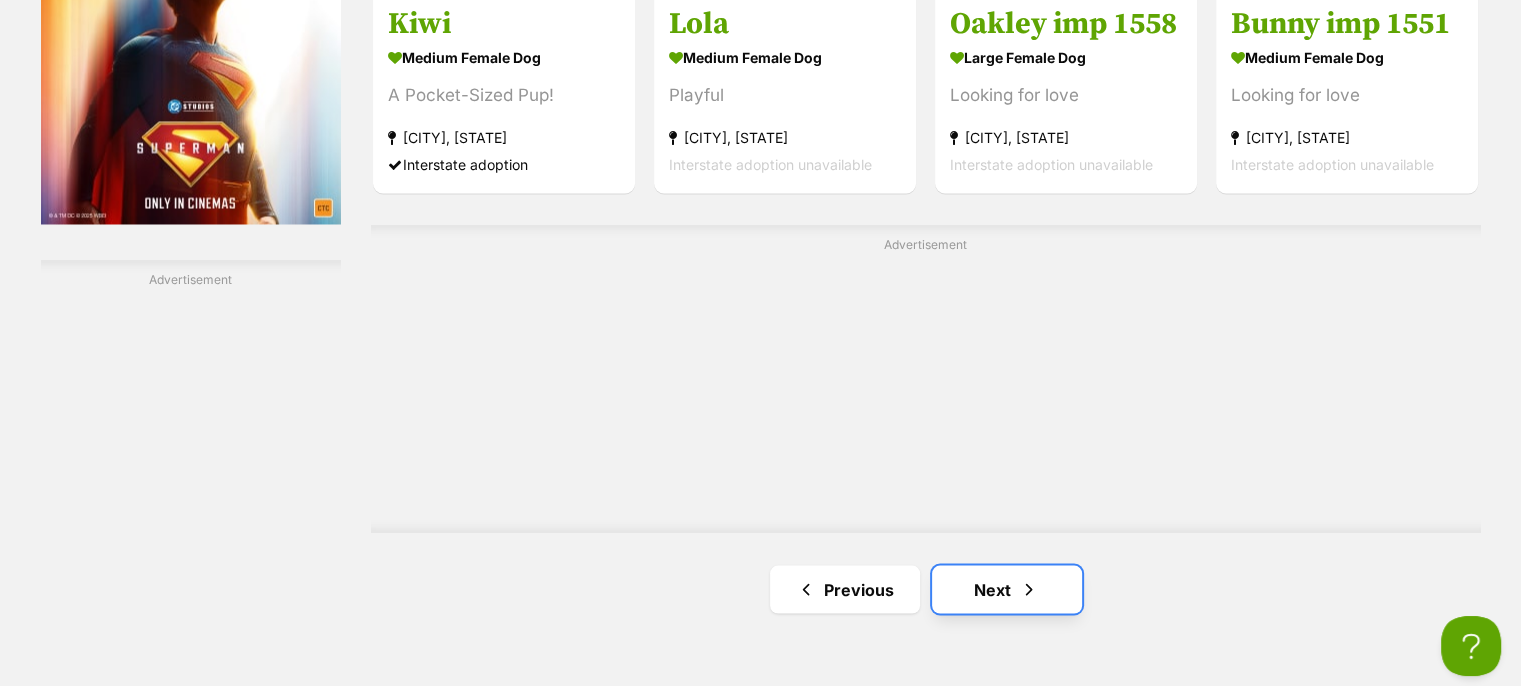 click on "Next" at bounding box center [1007, 589] 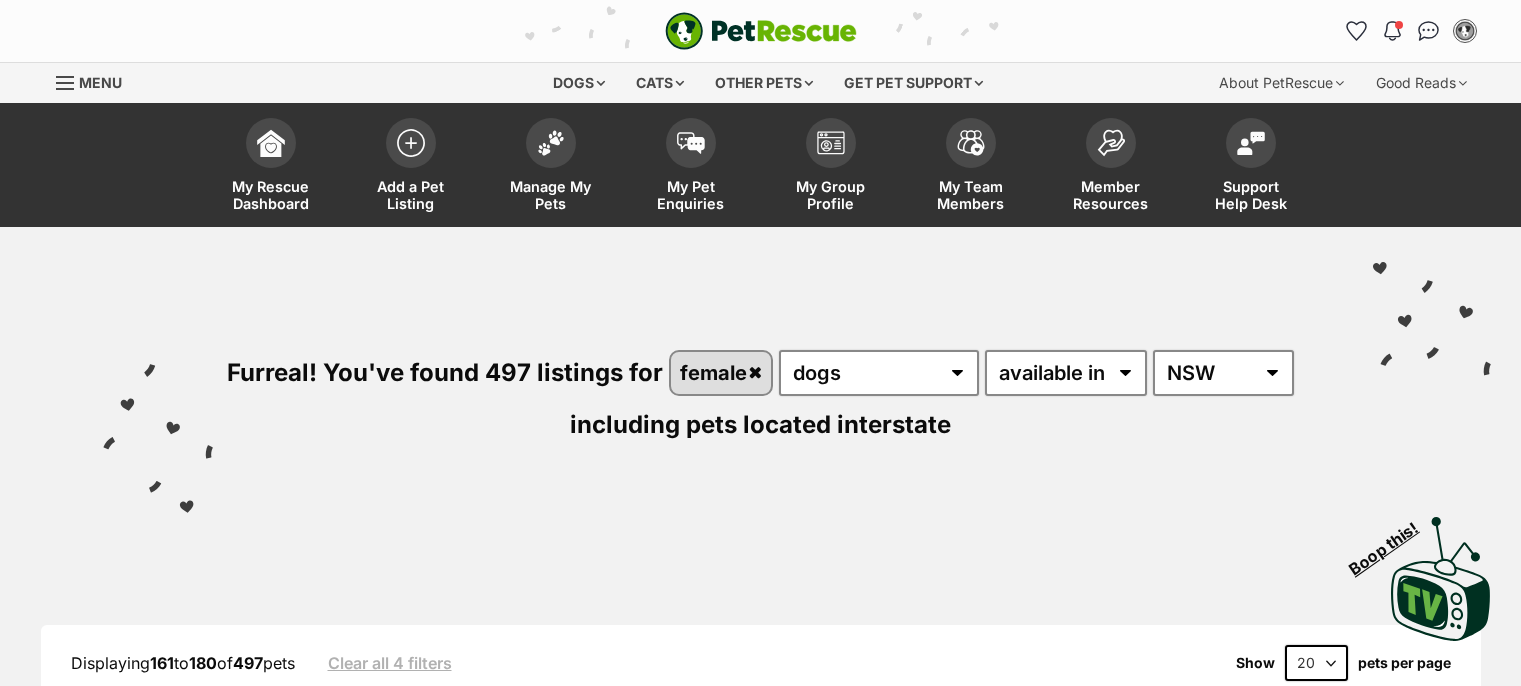 scroll, scrollTop: 292, scrollLeft: 0, axis: vertical 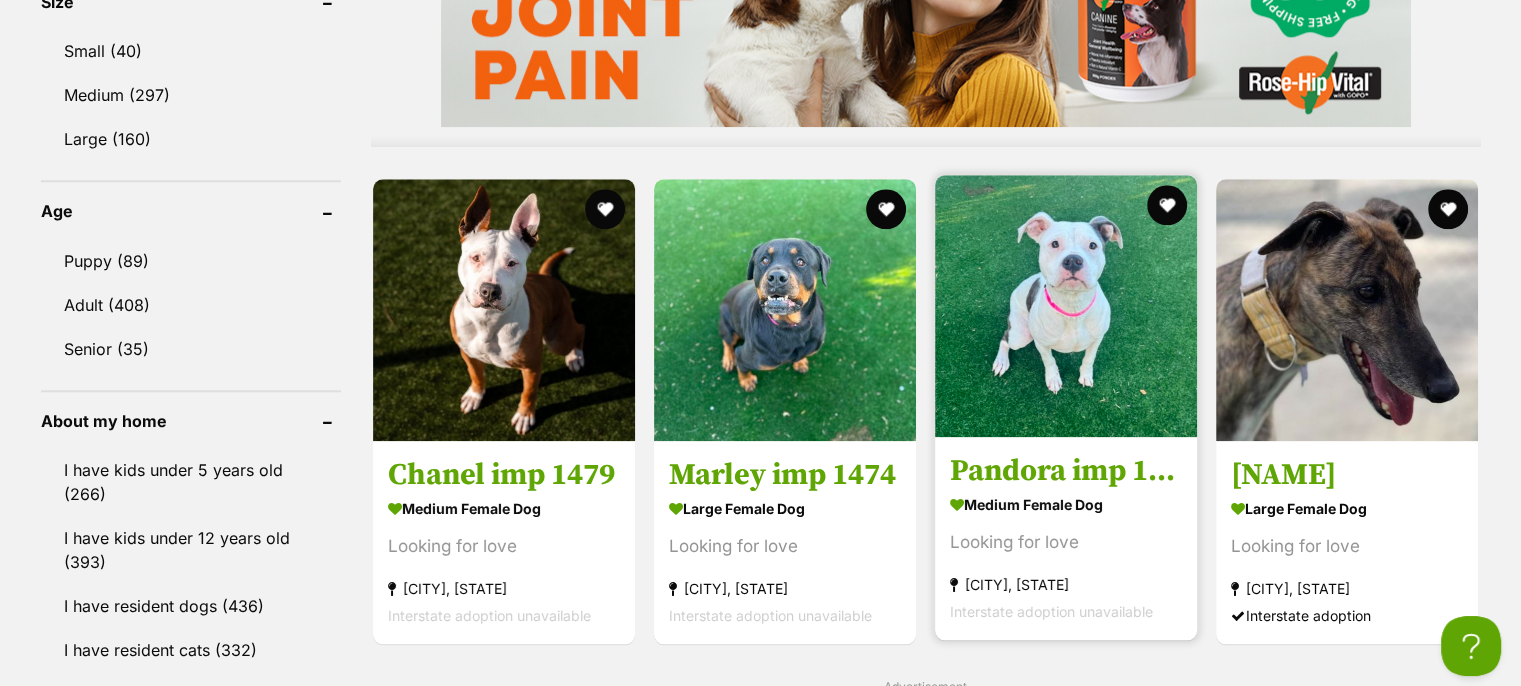 click at bounding box center (1066, 306) 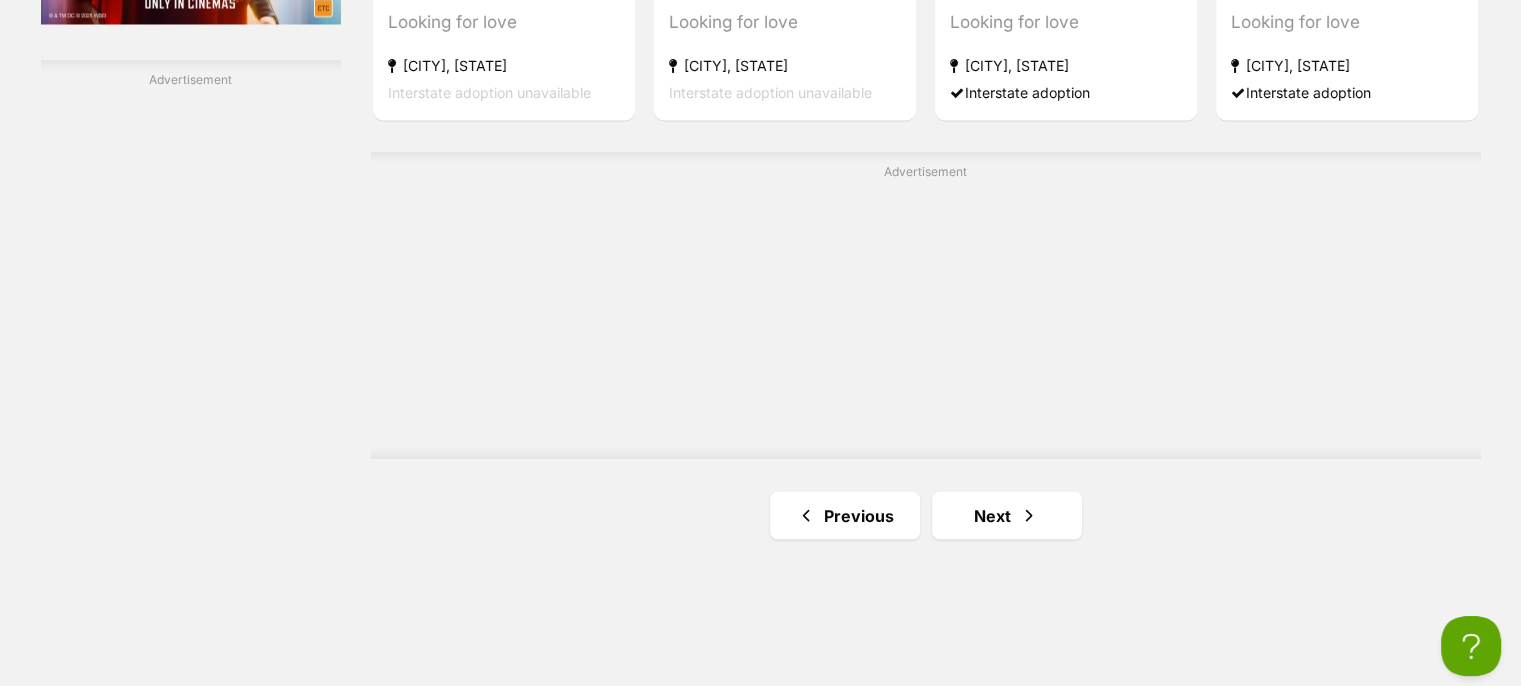 scroll, scrollTop: 3800, scrollLeft: 0, axis: vertical 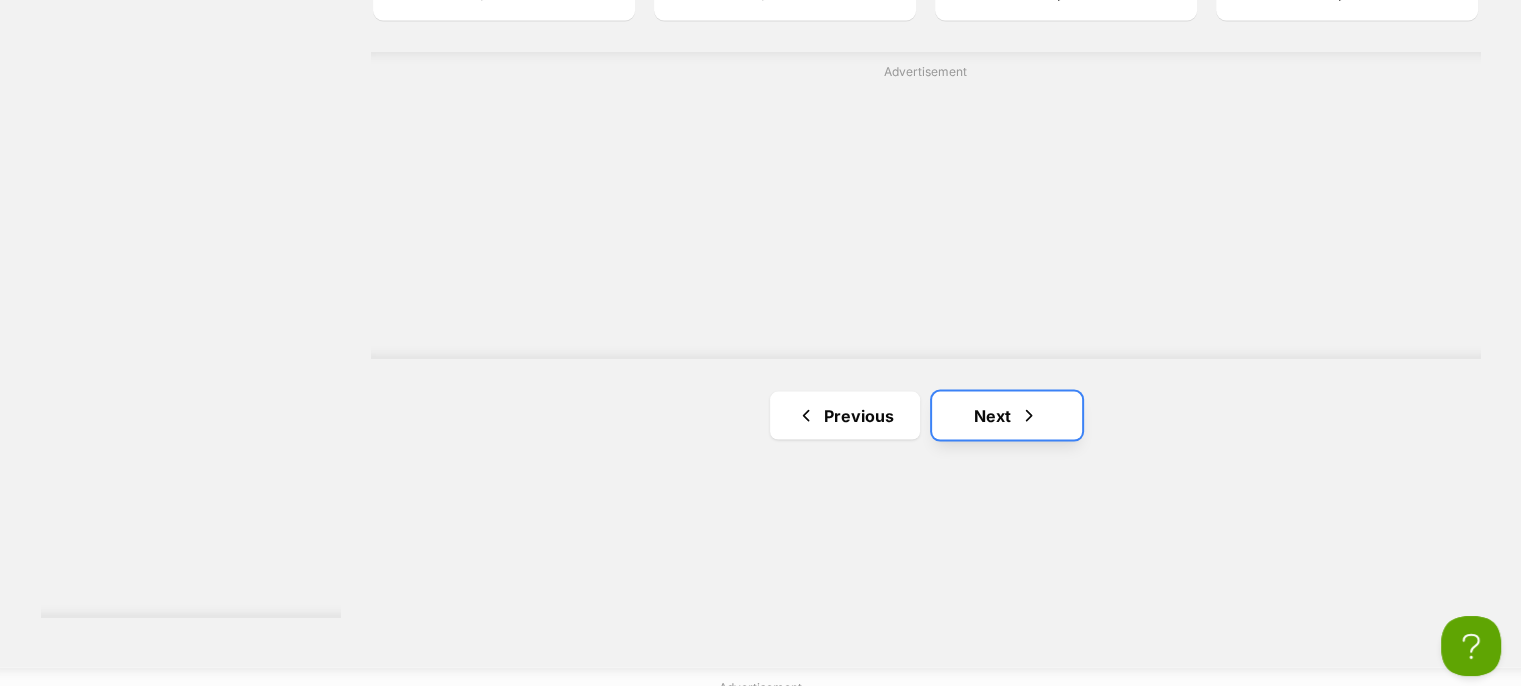 click on "Next" at bounding box center (1007, 415) 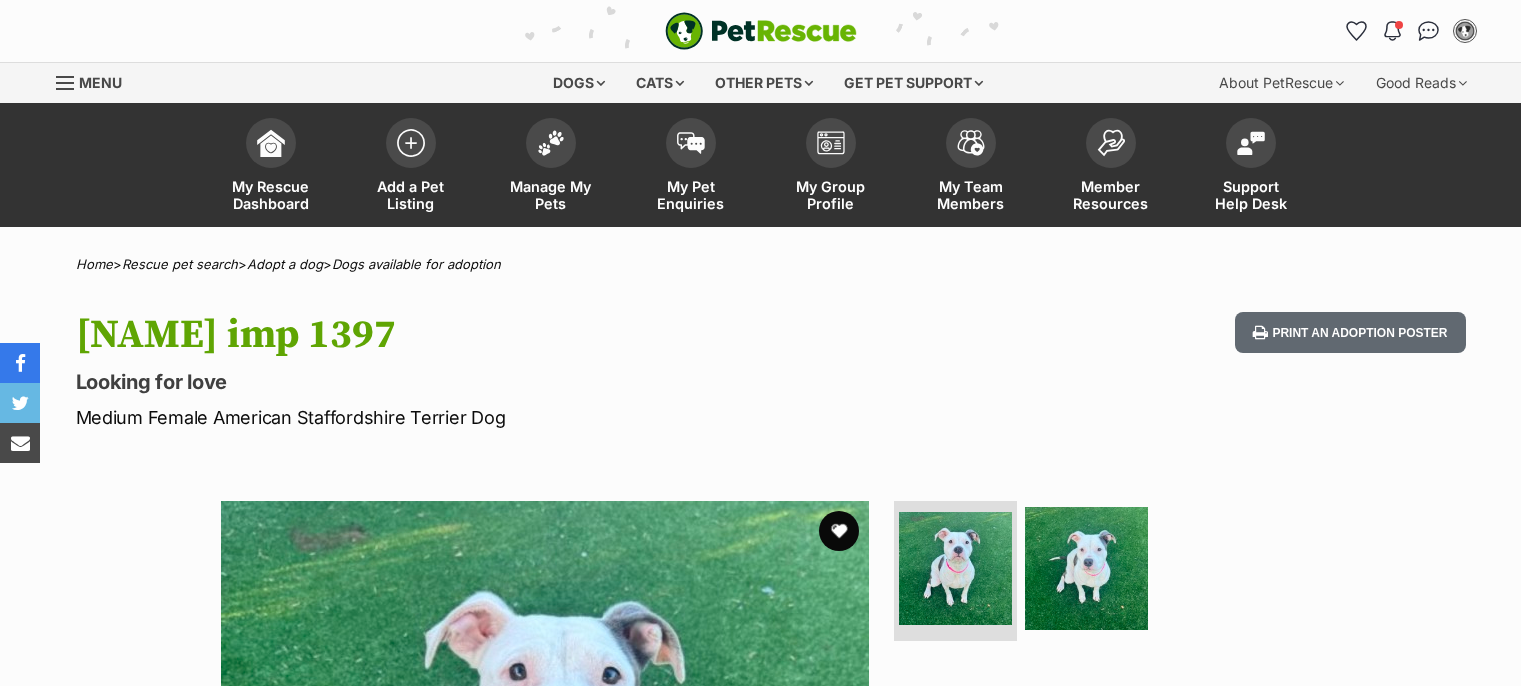 scroll, scrollTop: 0, scrollLeft: 0, axis: both 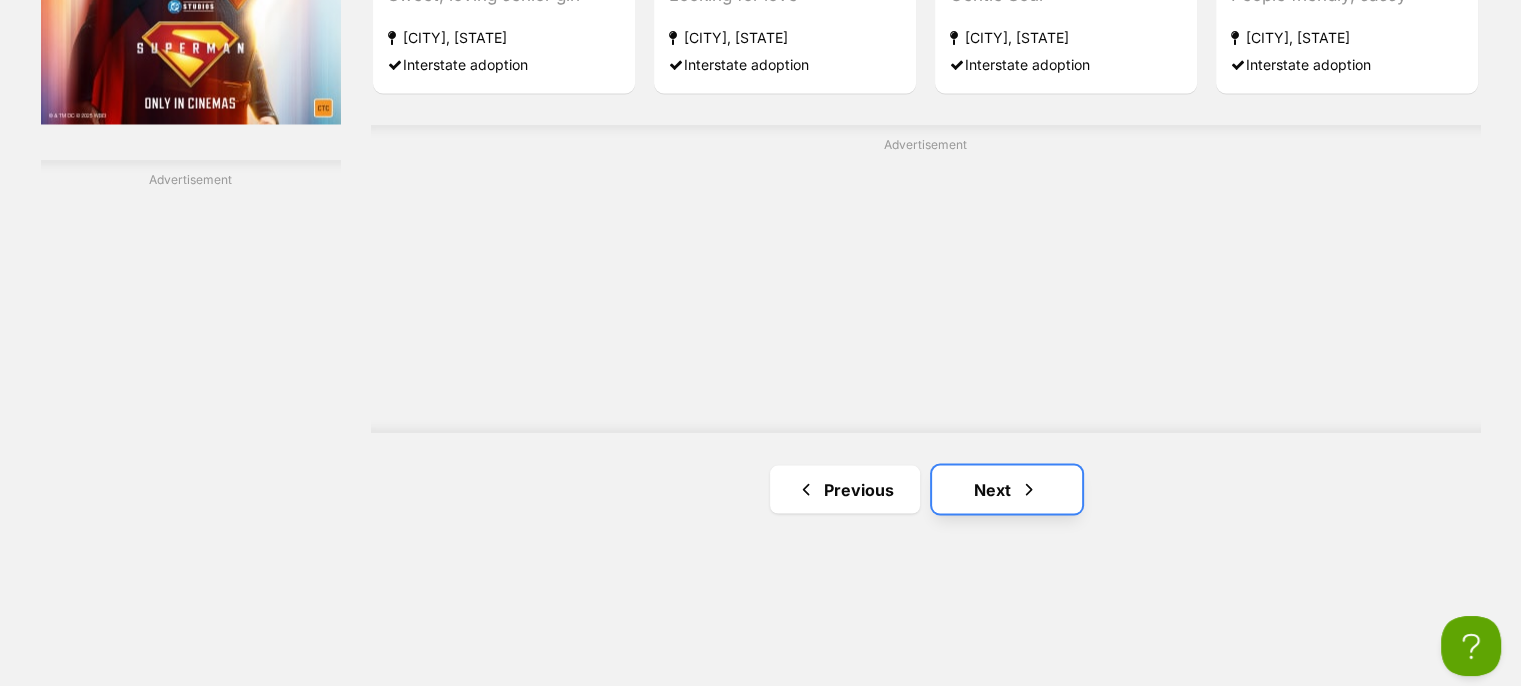 click on "Next" at bounding box center [1007, 489] 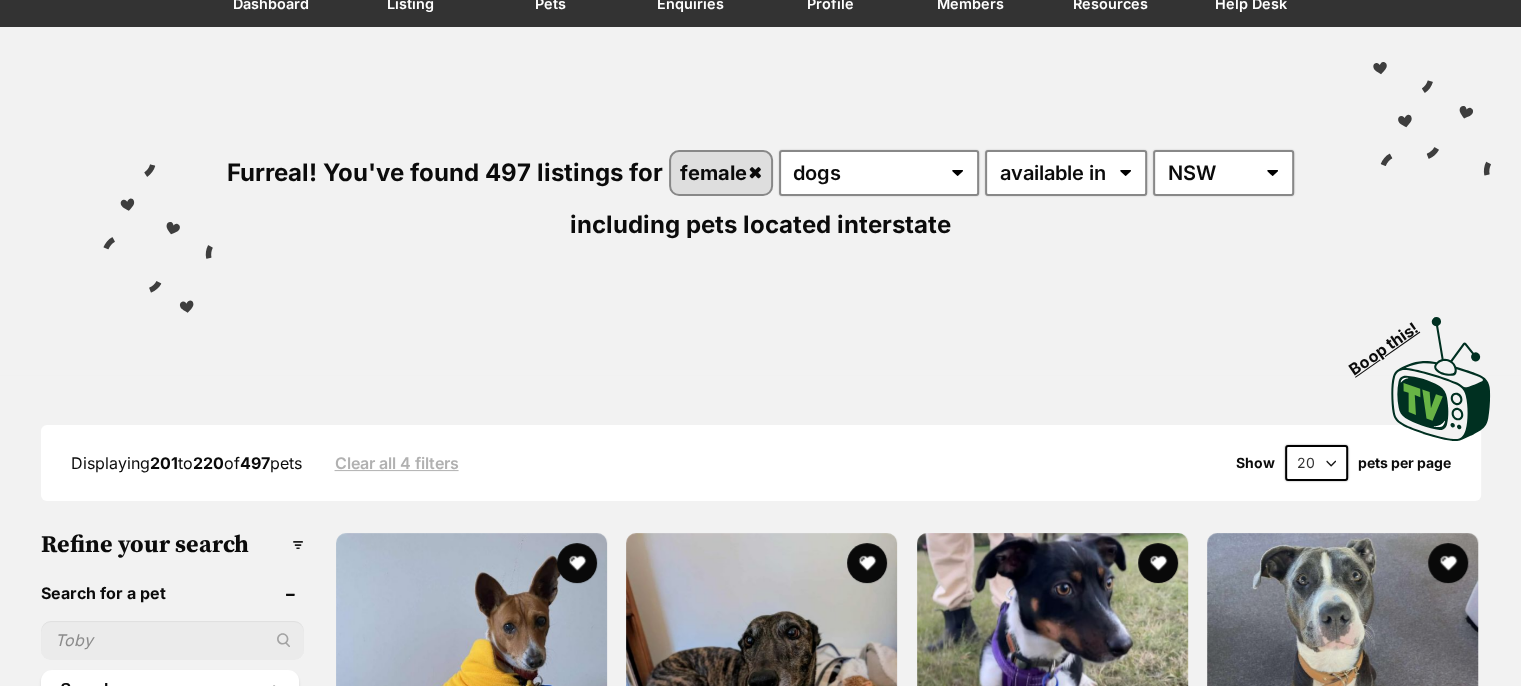 scroll, scrollTop: 0, scrollLeft: 0, axis: both 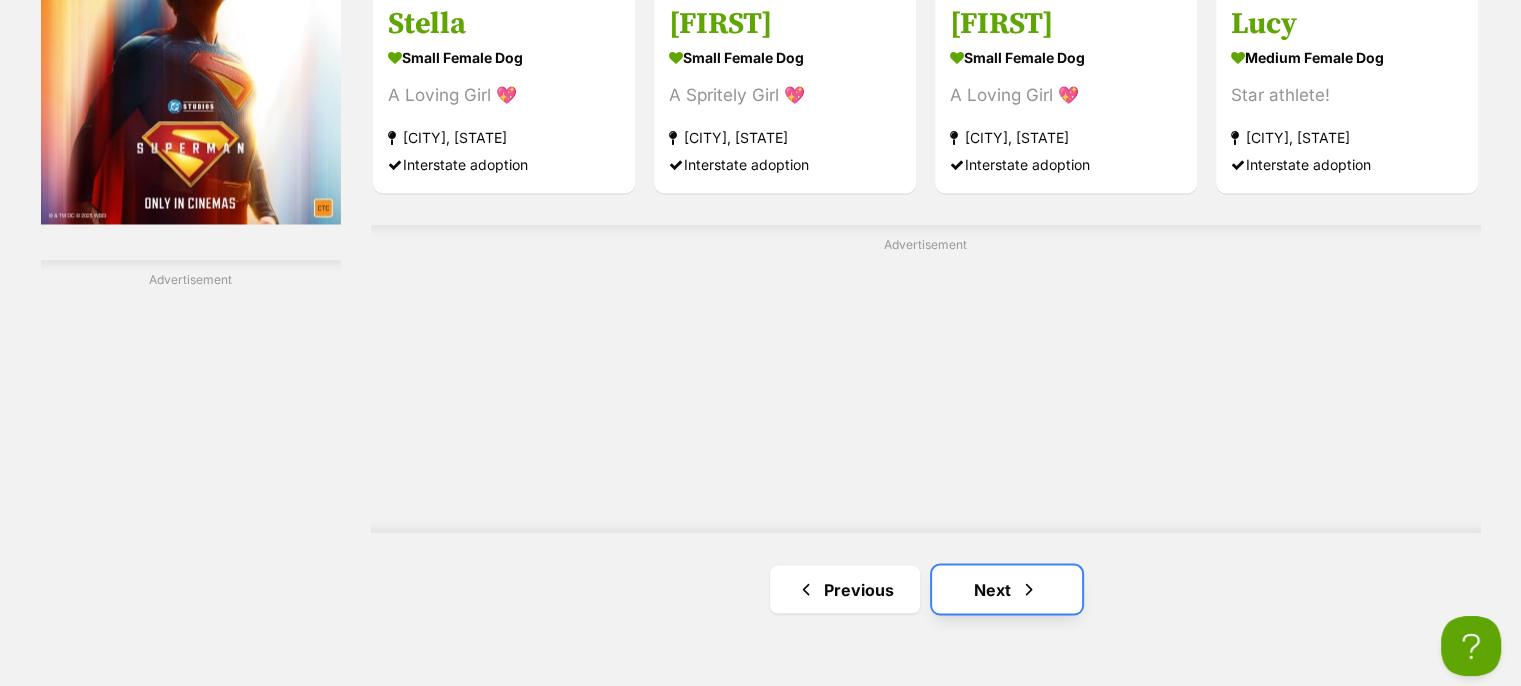 click on "Next" at bounding box center [1007, 589] 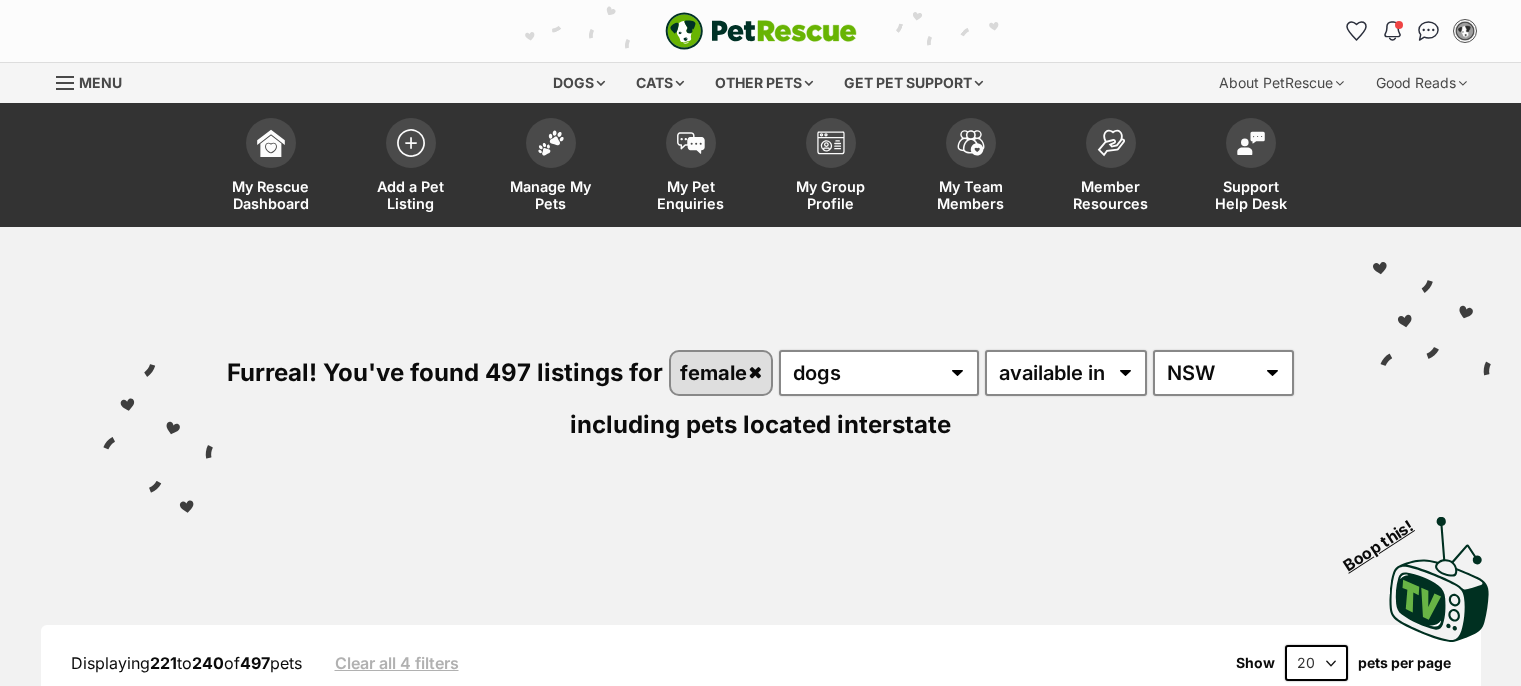 scroll, scrollTop: 0, scrollLeft: 0, axis: both 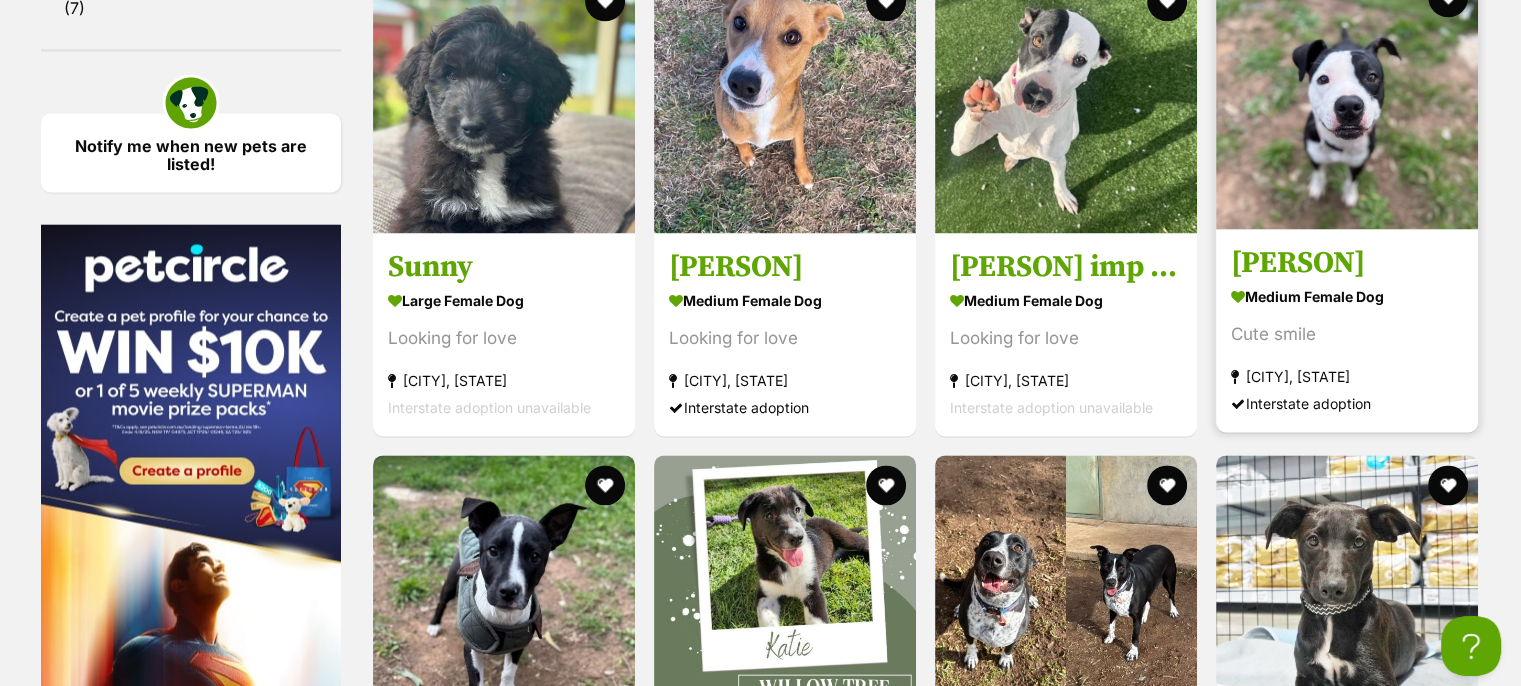 click at bounding box center [1347, 98] 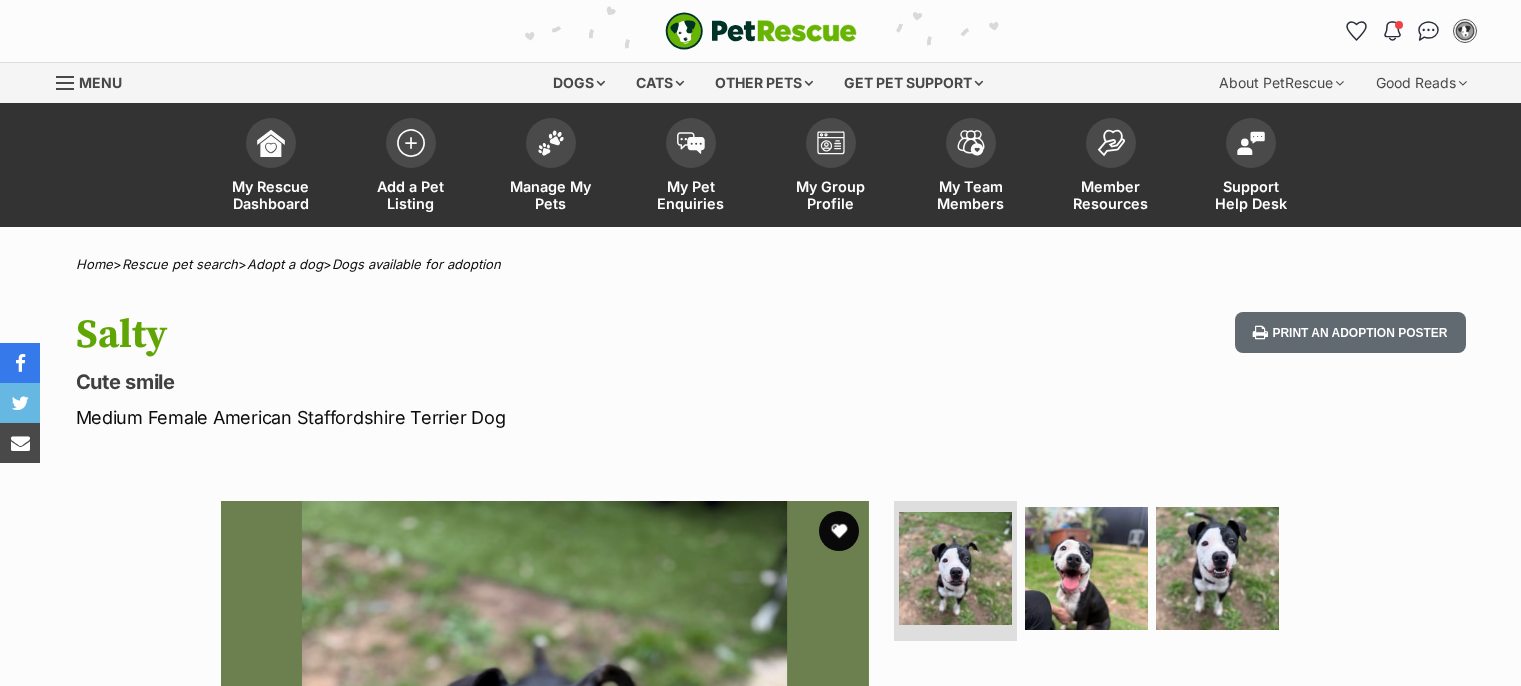 scroll, scrollTop: 0, scrollLeft: 0, axis: both 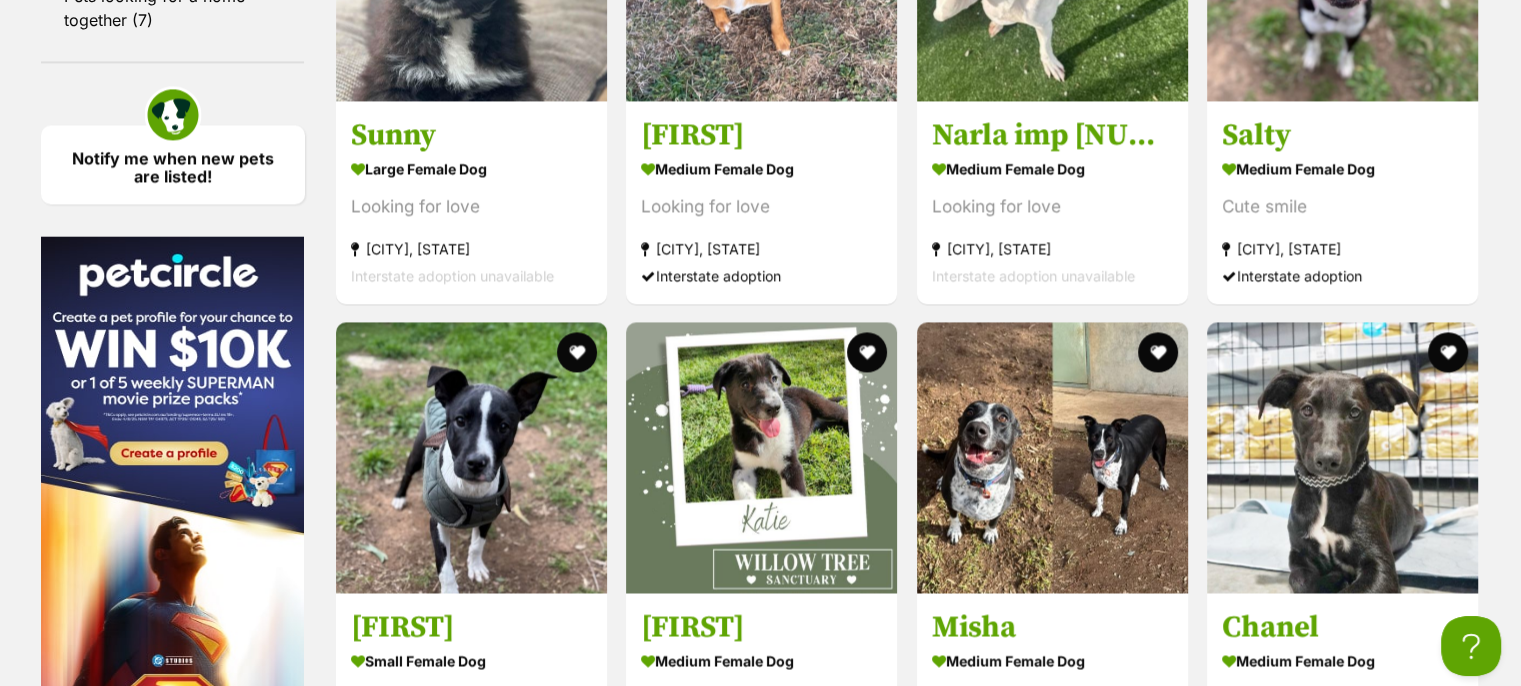 click at bounding box center (1011, 1031) 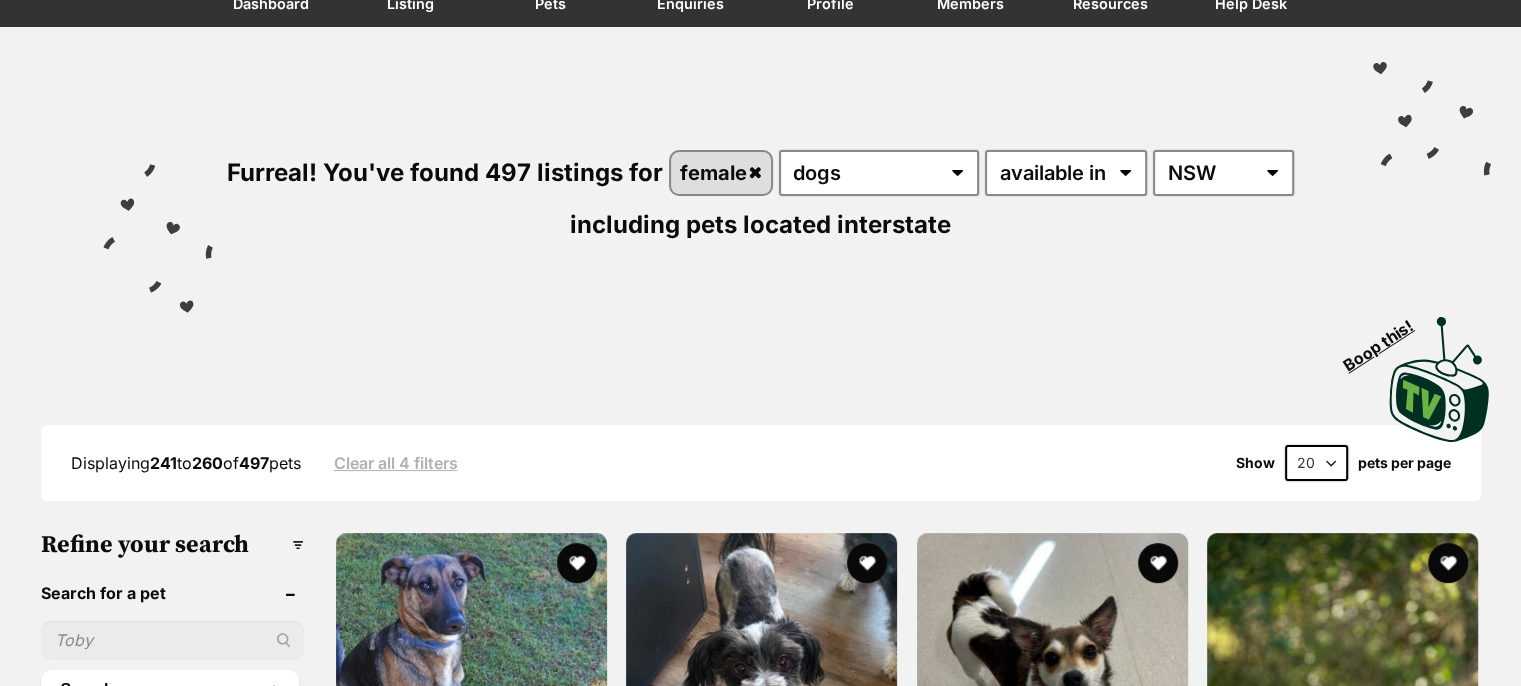 scroll, scrollTop: 320, scrollLeft: 0, axis: vertical 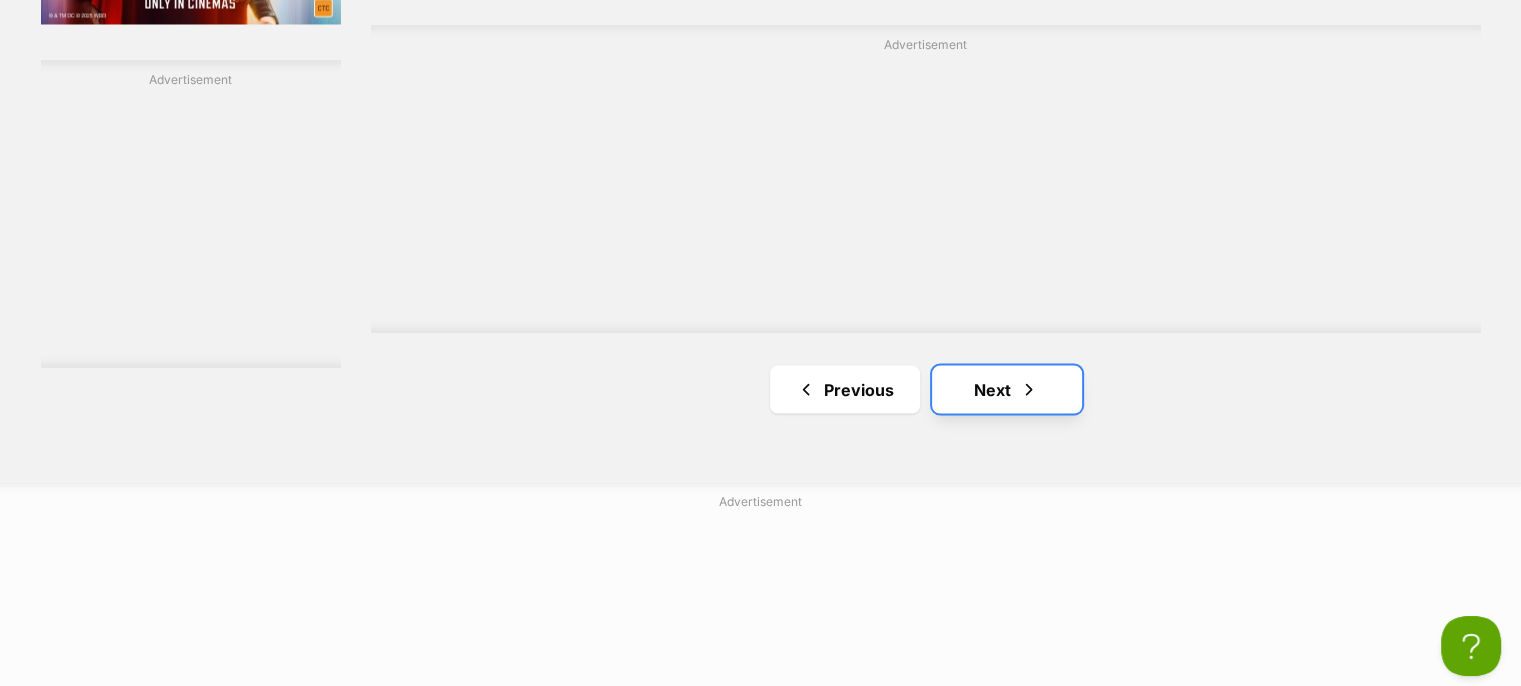 click on "Next" at bounding box center (1007, 389) 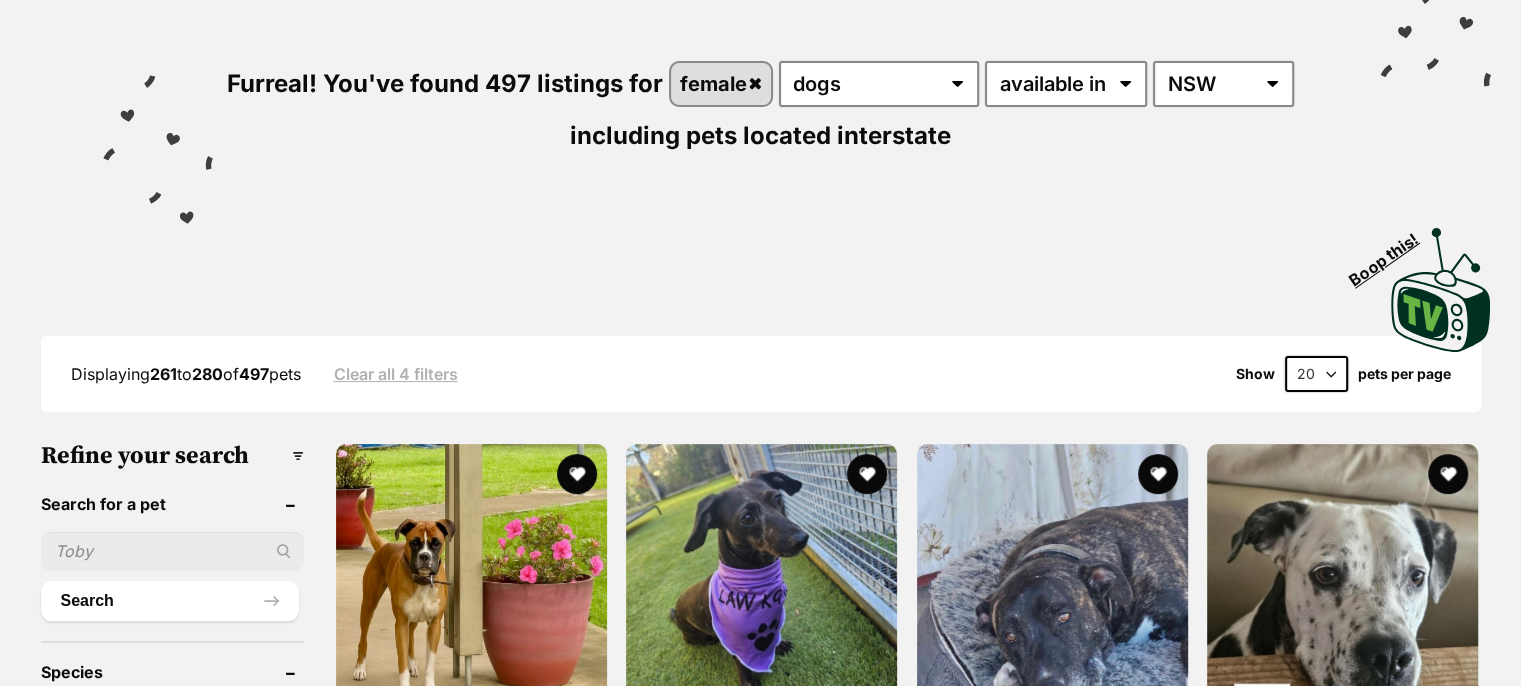 scroll, scrollTop: 400, scrollLeft: 0, axis: vertical 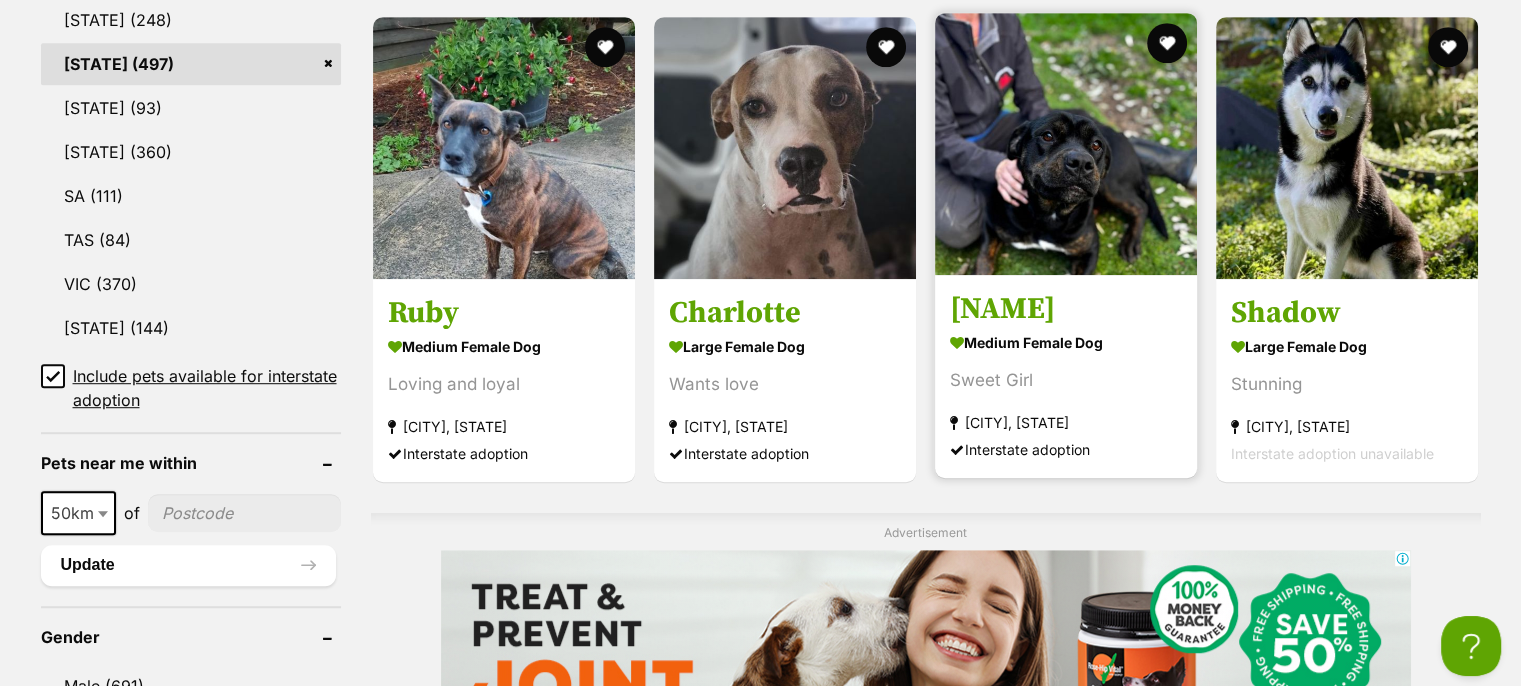 click at bounding box center [1066, 144] 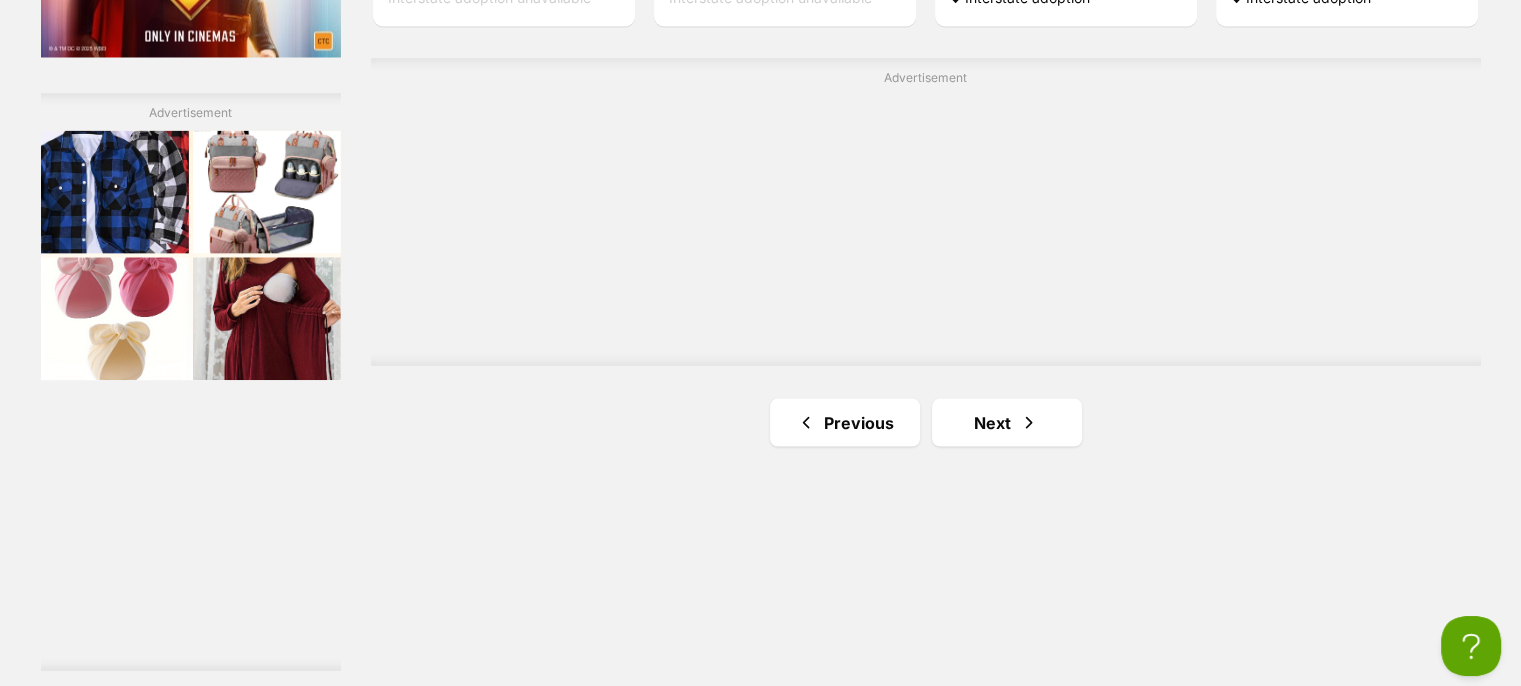 scroll, scrollTop: 3700, scrollLeft: 0, axis: vertical 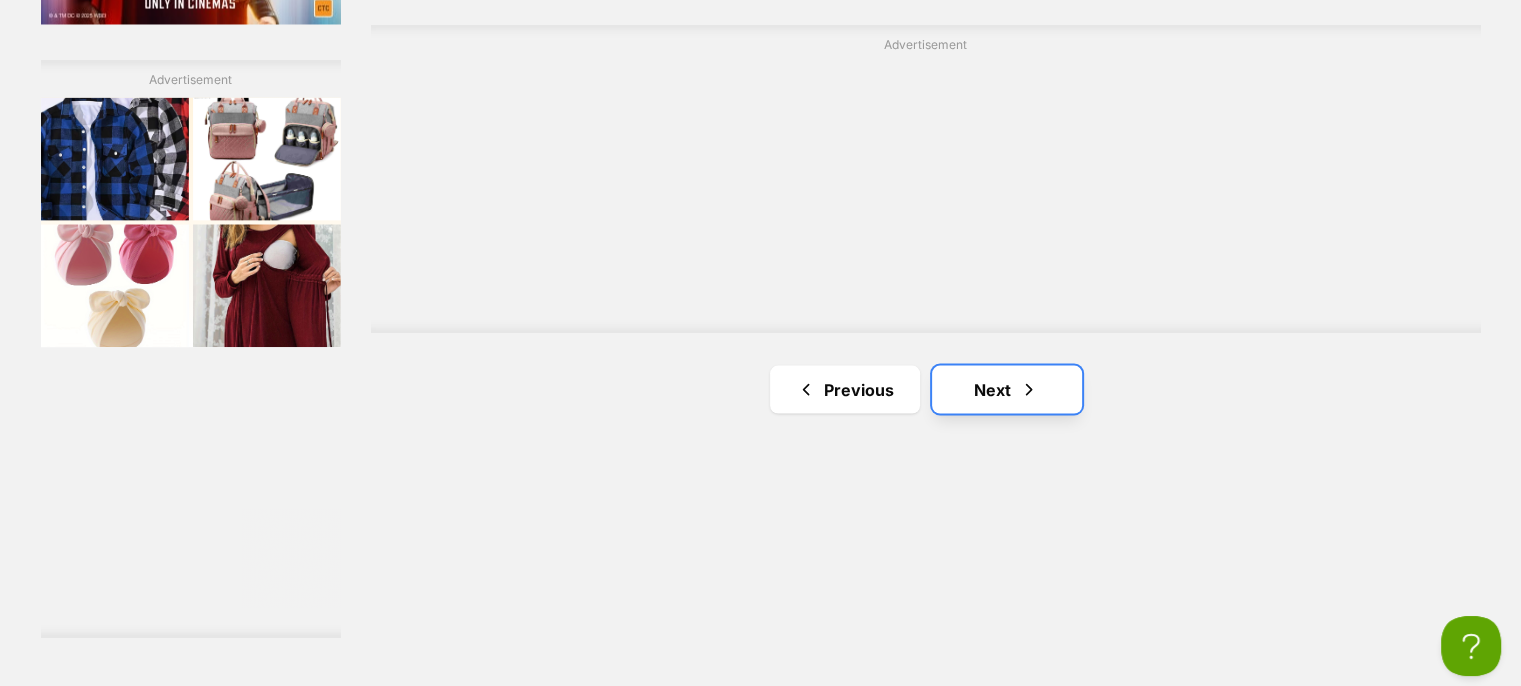 click on "Next" at bounding box center [1007, 389] 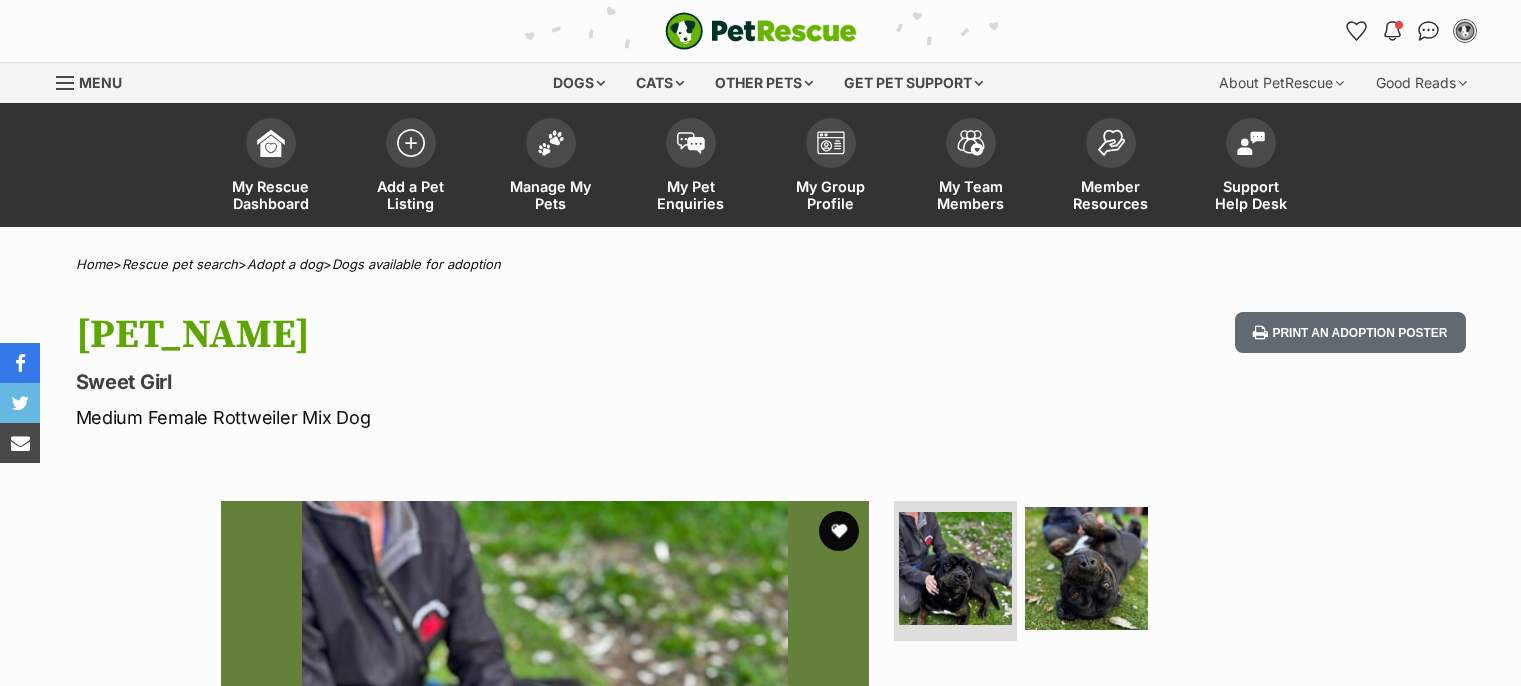 scroll, scrollTop: 0, scrollLeft: 0, axis: both 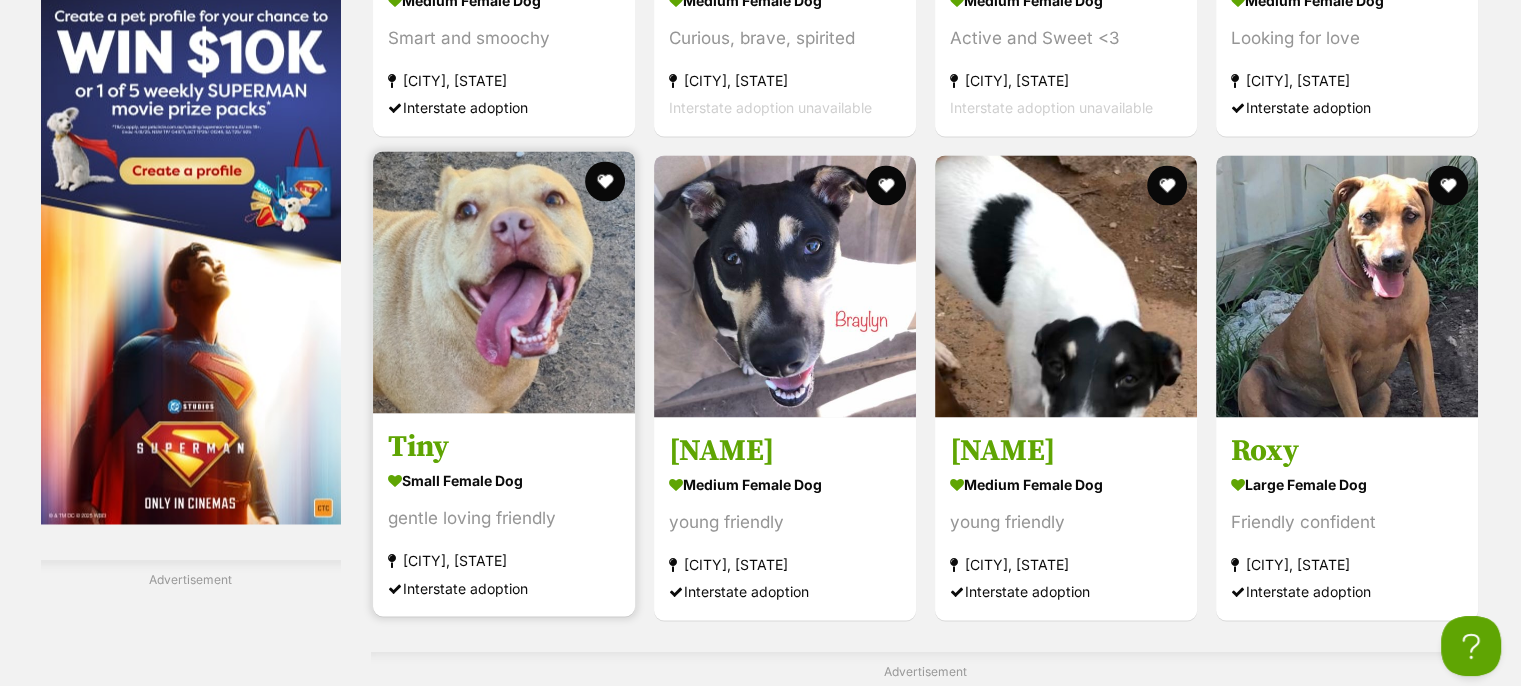 click at bounding box center [504, 282] 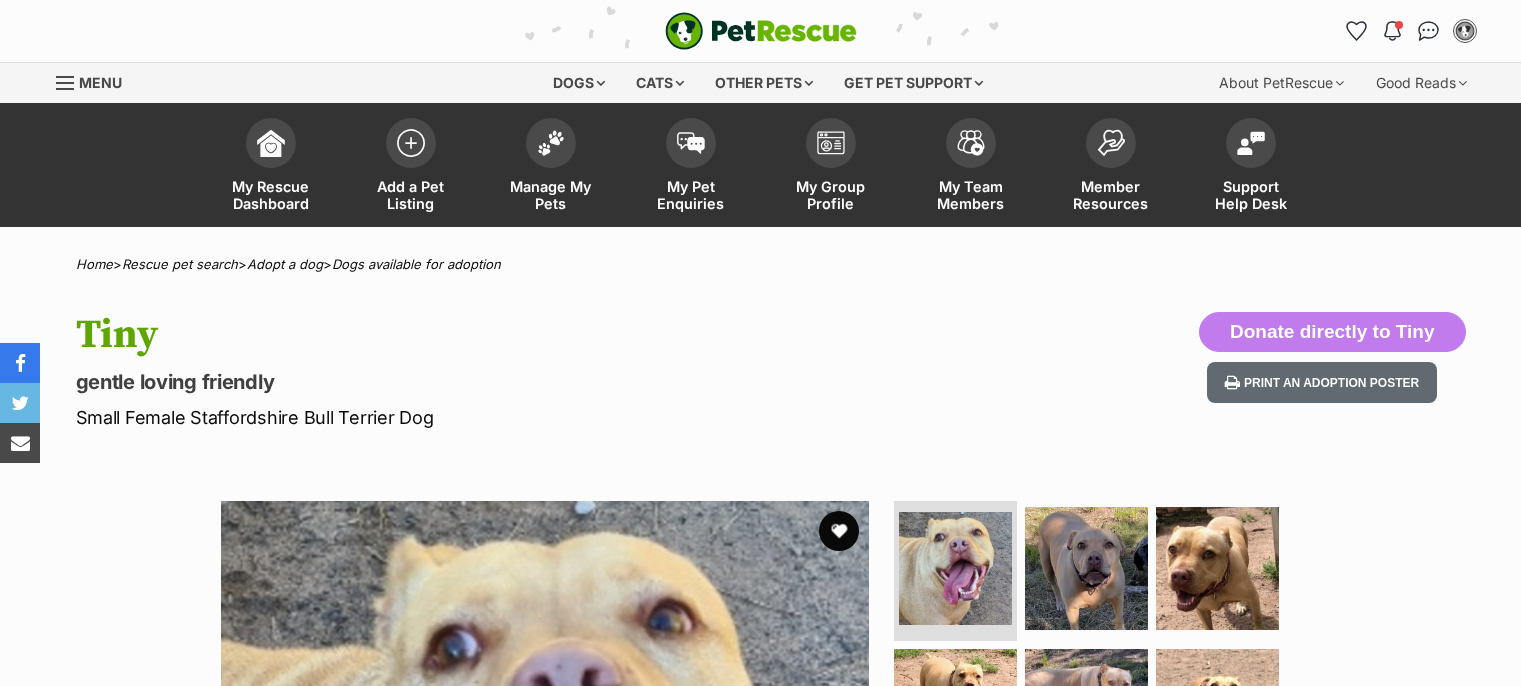 scroll, scrollTop: 200, scrollLeft: 0, axis: vertical 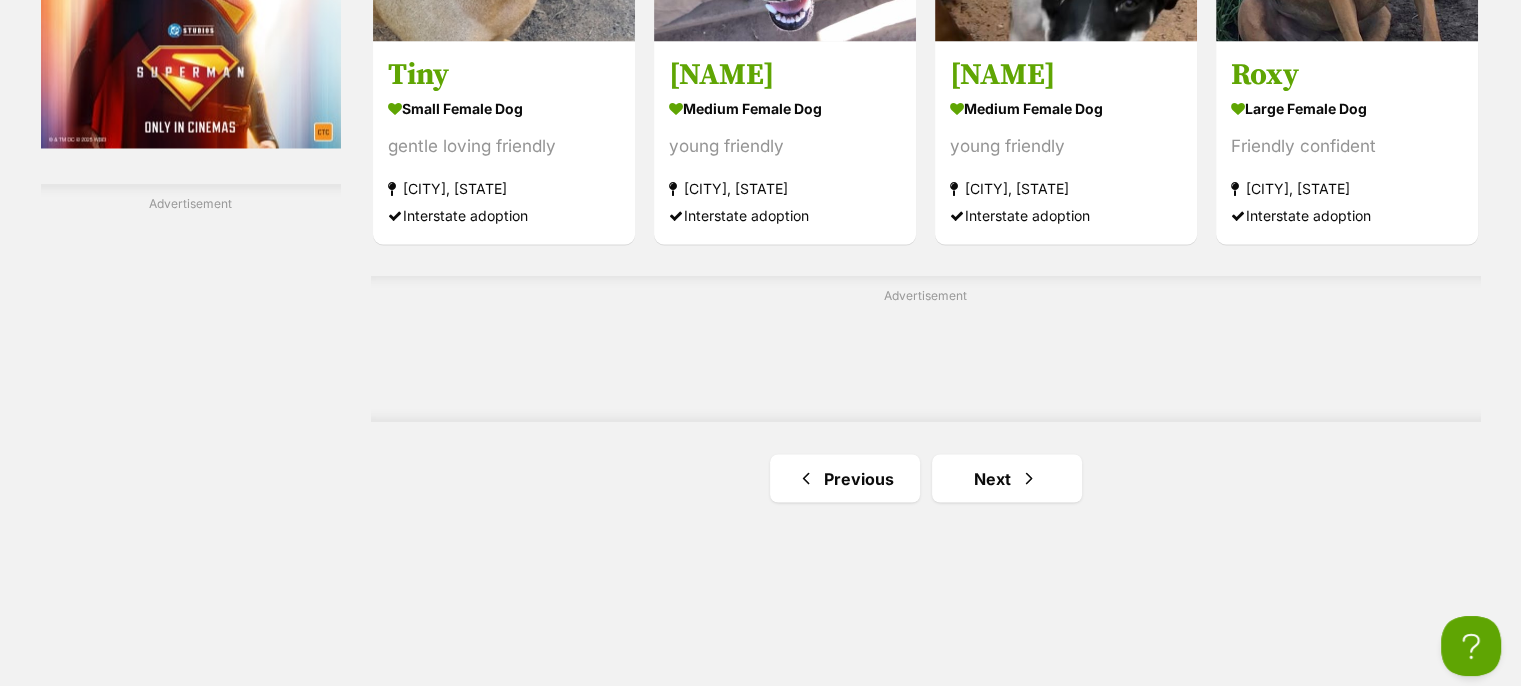 click on "Advertisement" at bounding box center (926, 348) 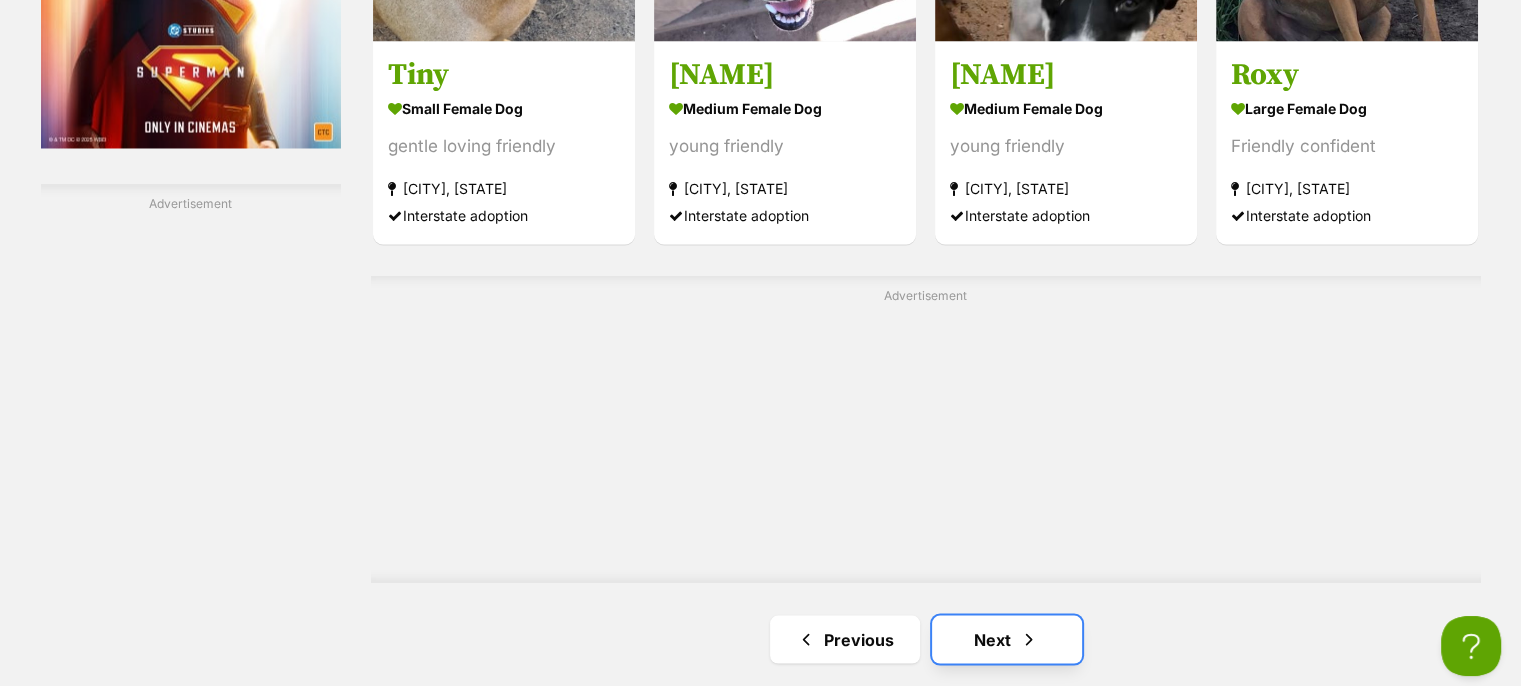 click on "Next" at bounding box center (1007, 639) 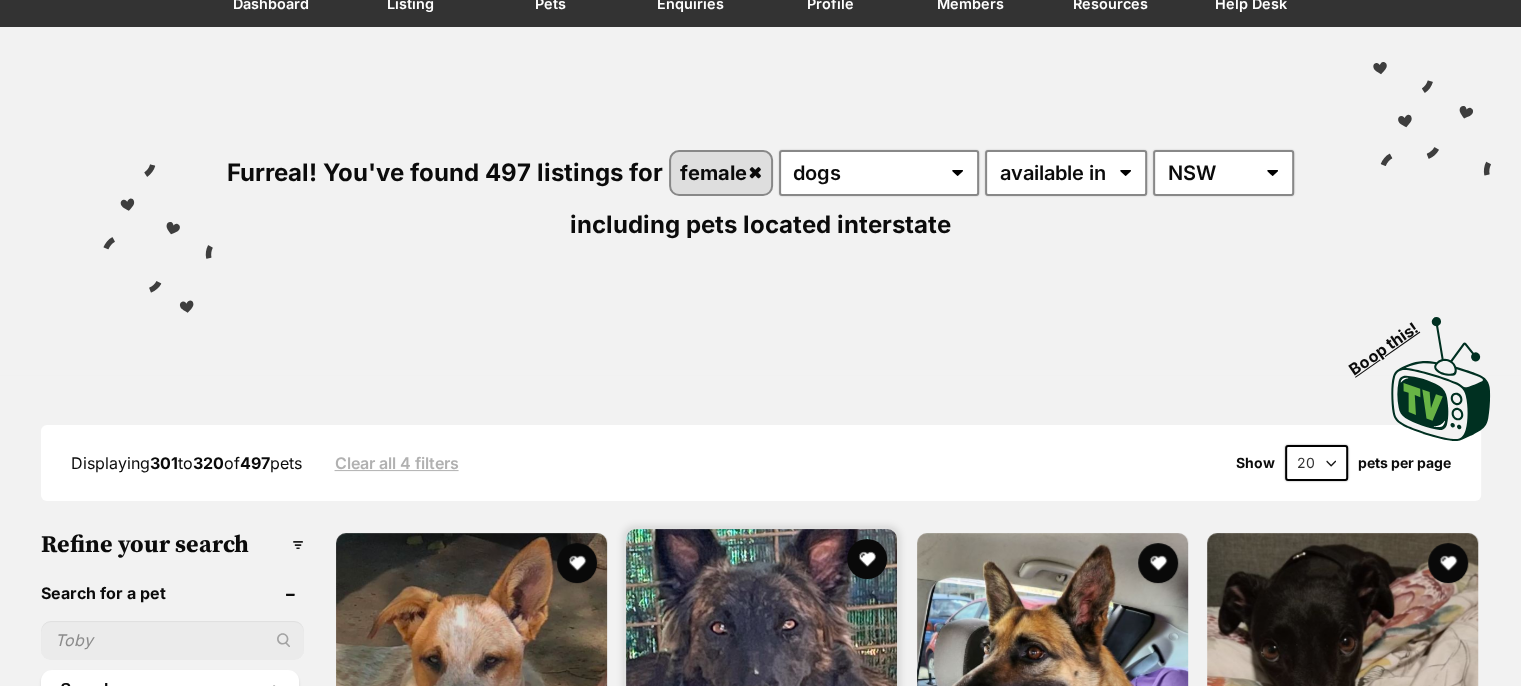 scroll, scrollTop: 400, scrollLeft: 0, axis: vertical 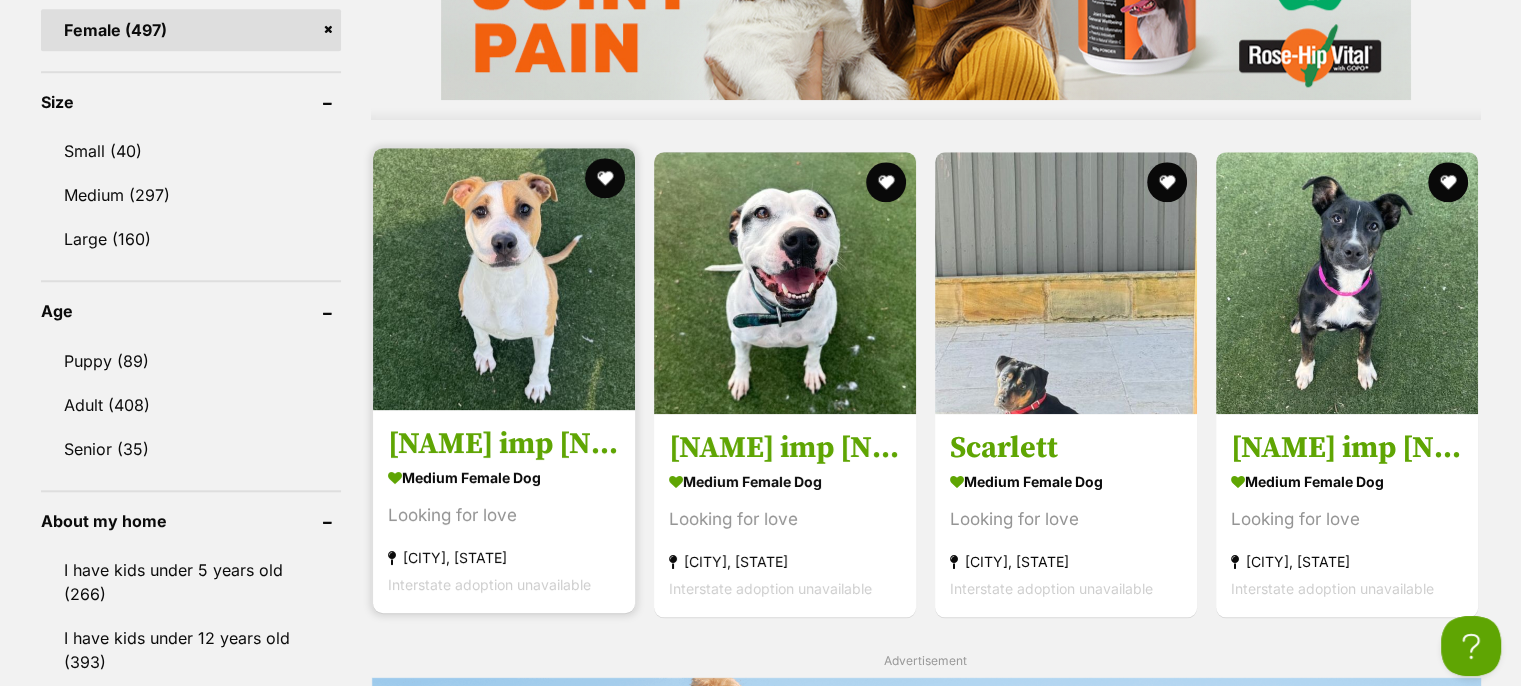 click at bounding box center [504, 279] 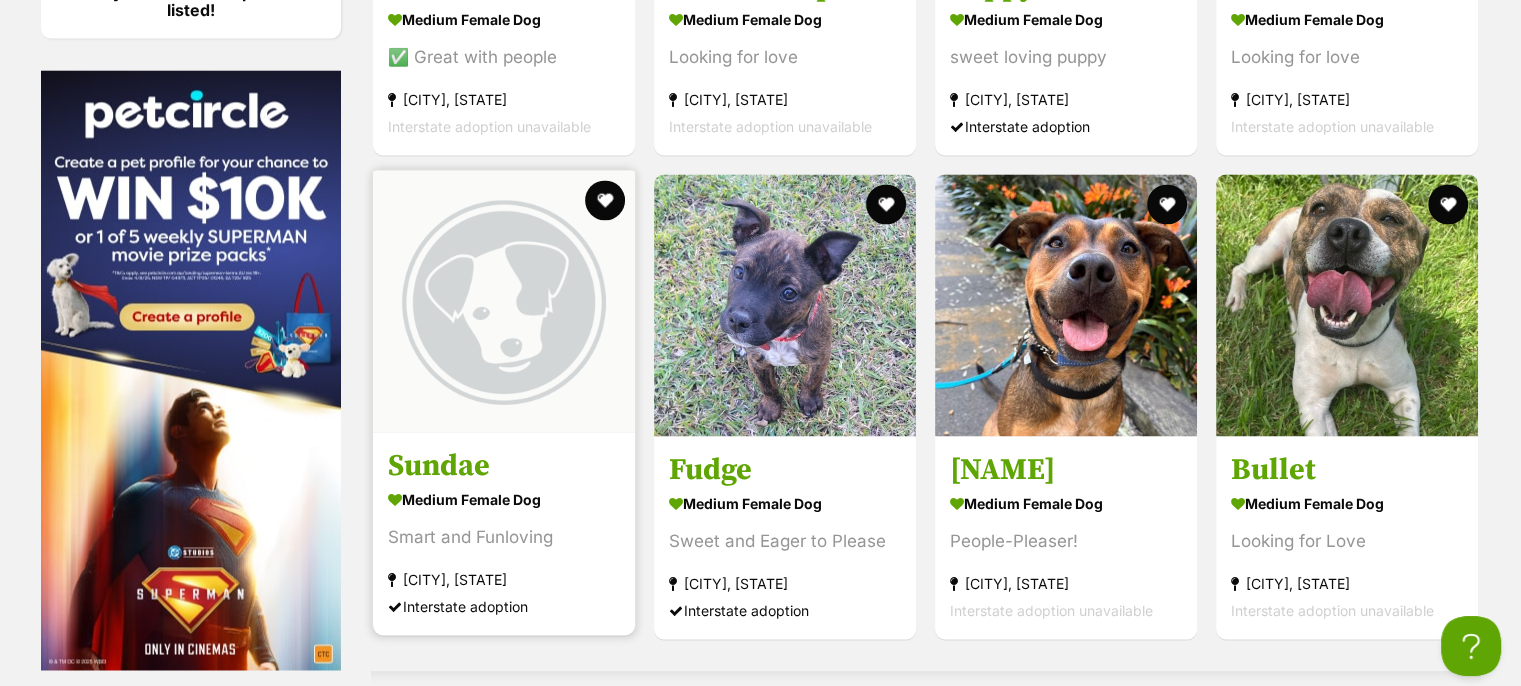 scroll, scrollTop: 3100, scrollLeft: 0, axis: vertical 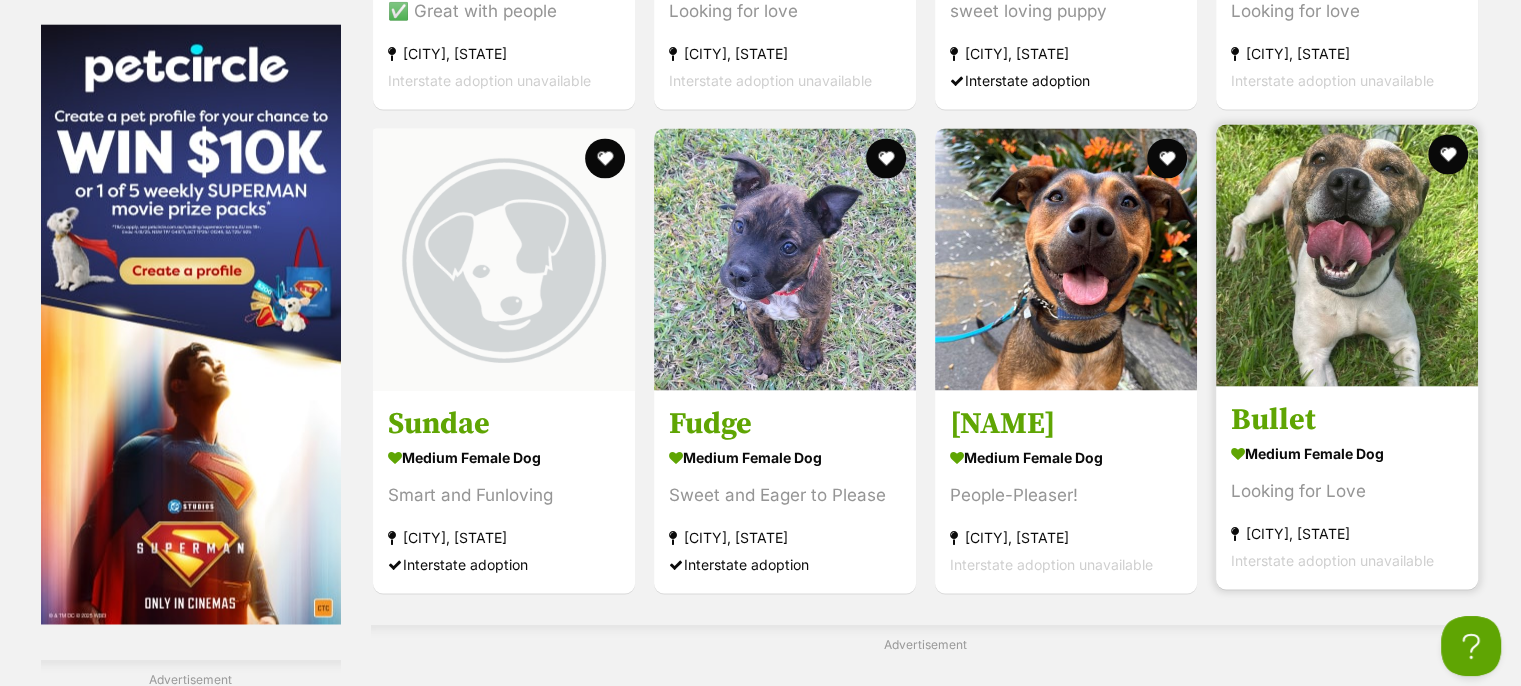 click at bounding box center [1347, 255] 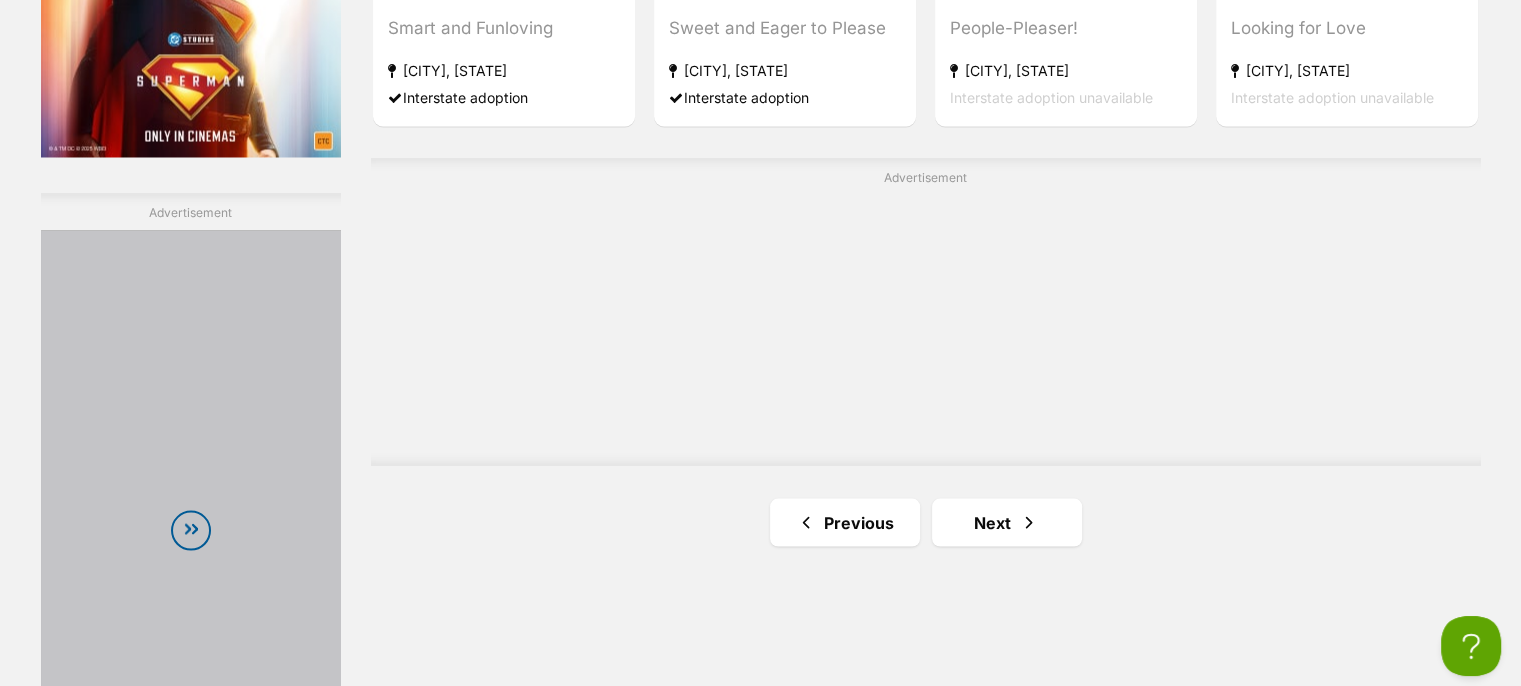 scroll, scrollTop: 3700, scrollLeft: 0, axis: vertical 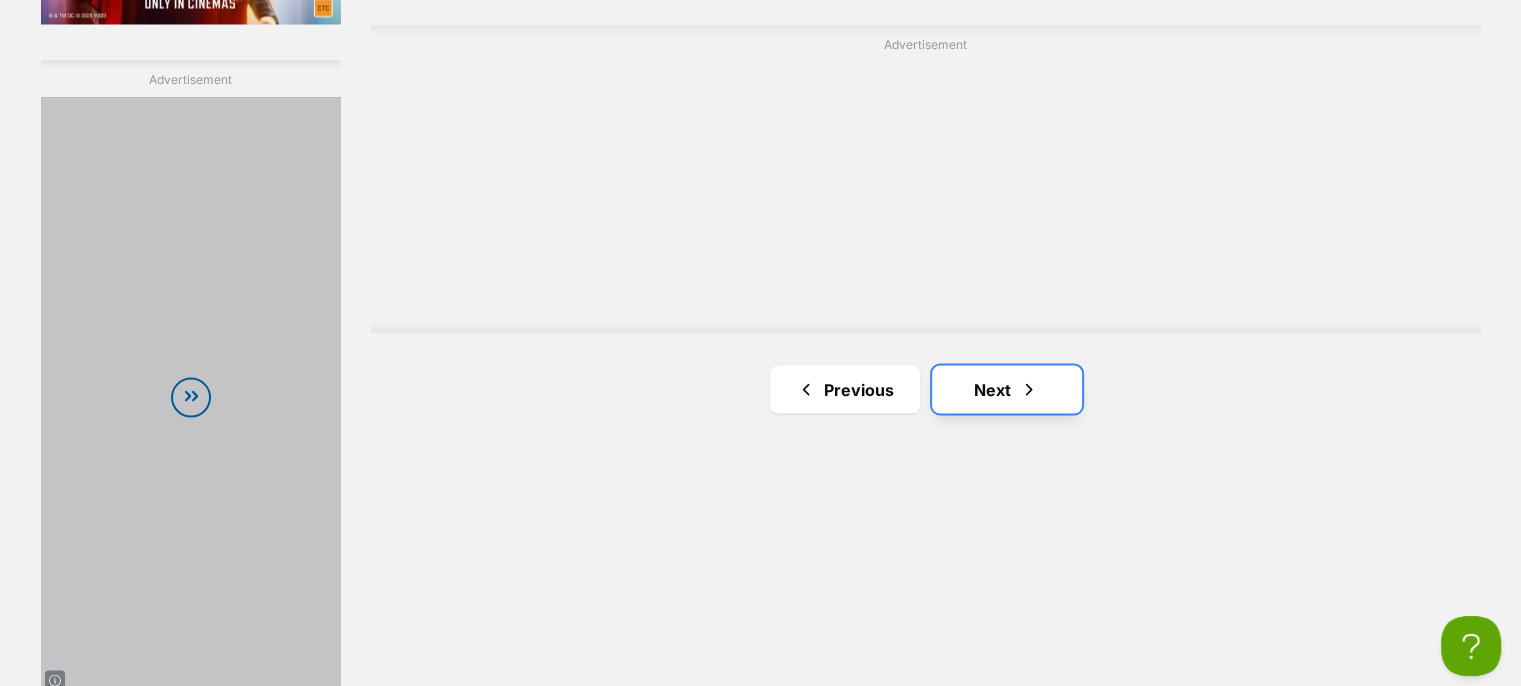 click on "Next" at bounding box center [1007, 389] 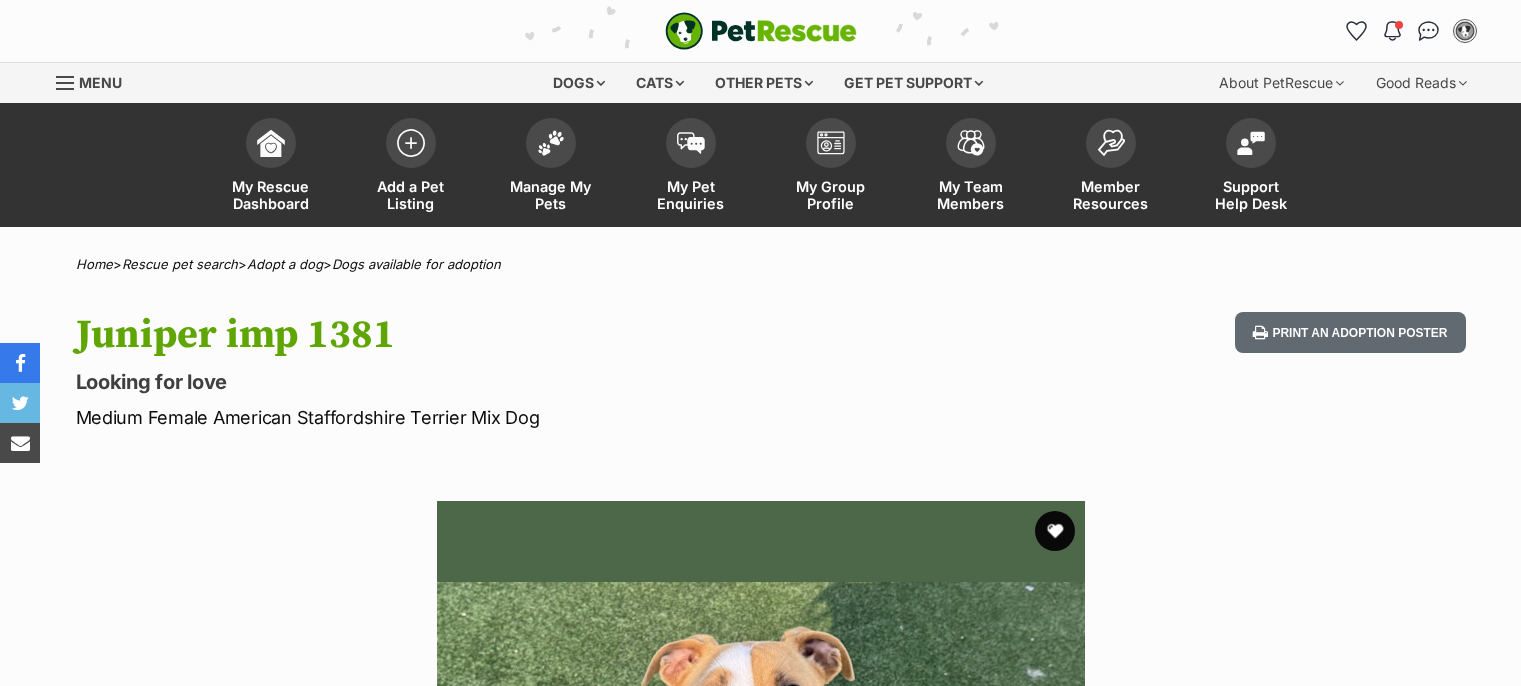 scroll, scrollTop: 0, scrollLeft: 0, axis: both 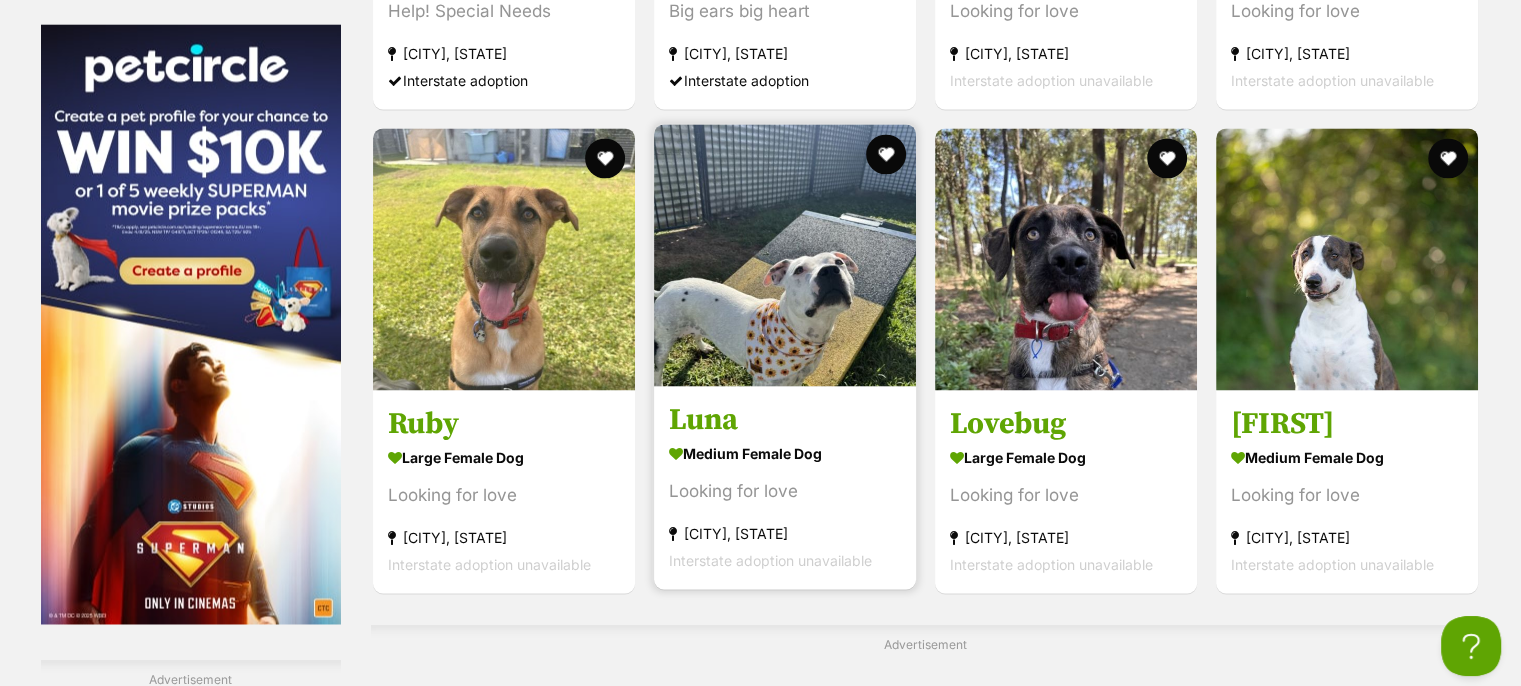 click at bounding box center (785, 255) 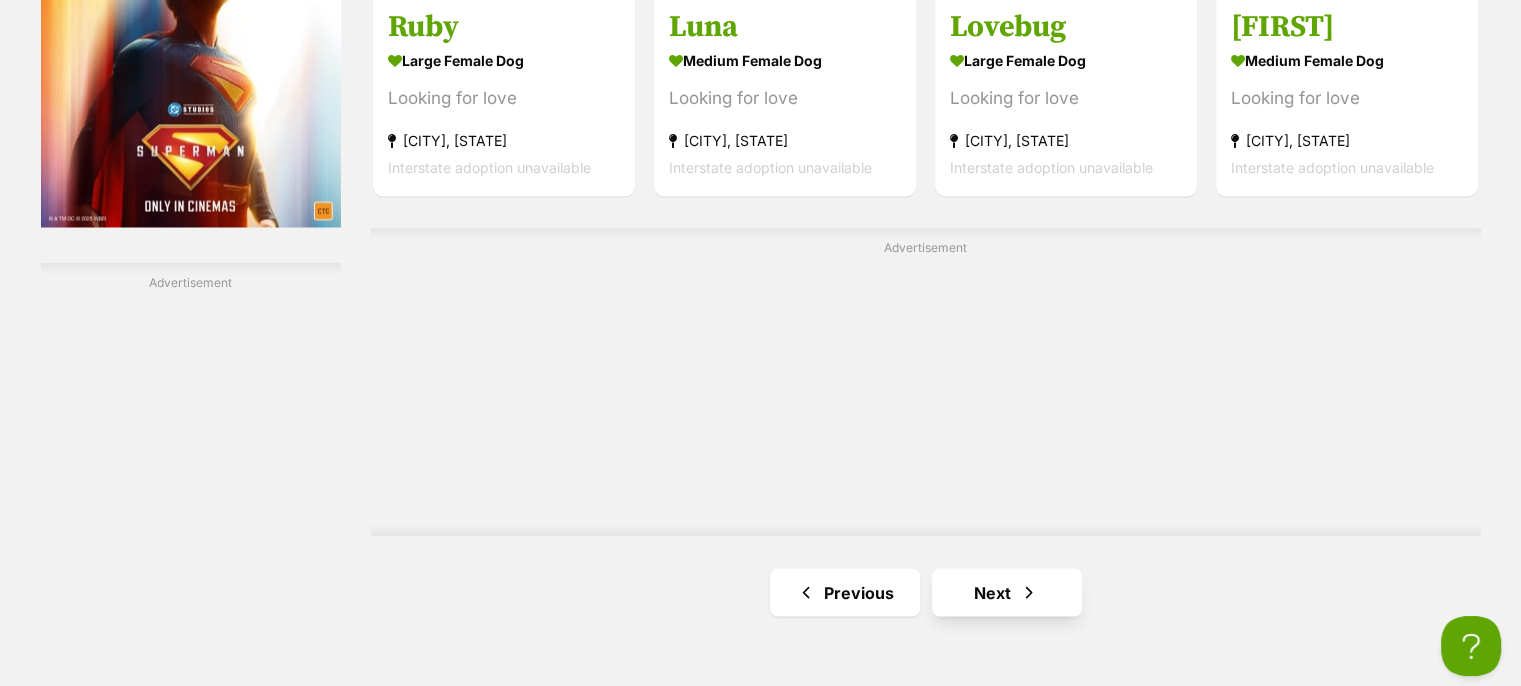 scroll, scrollTop: 3500, scrollLeft: 0, axis: vertical 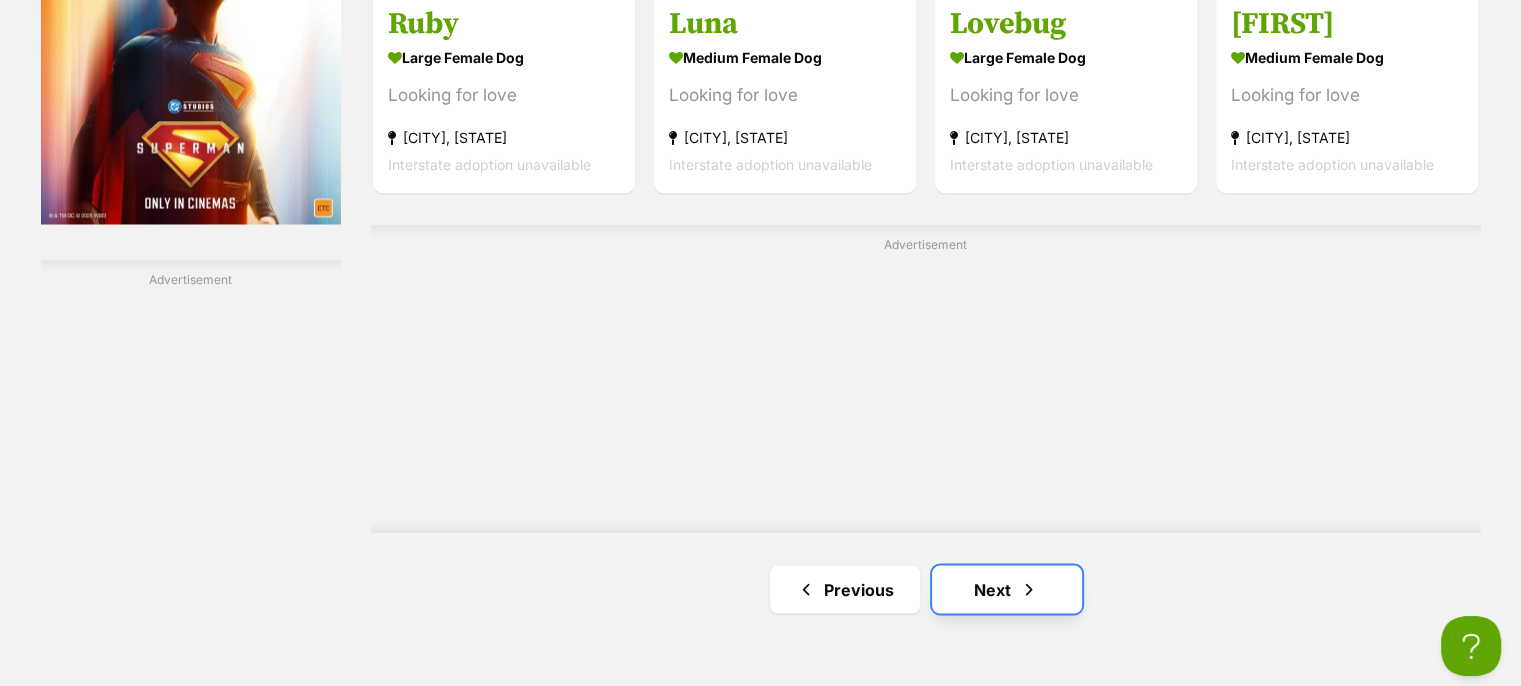 click on "Next" at bounding box center [1007, 589] 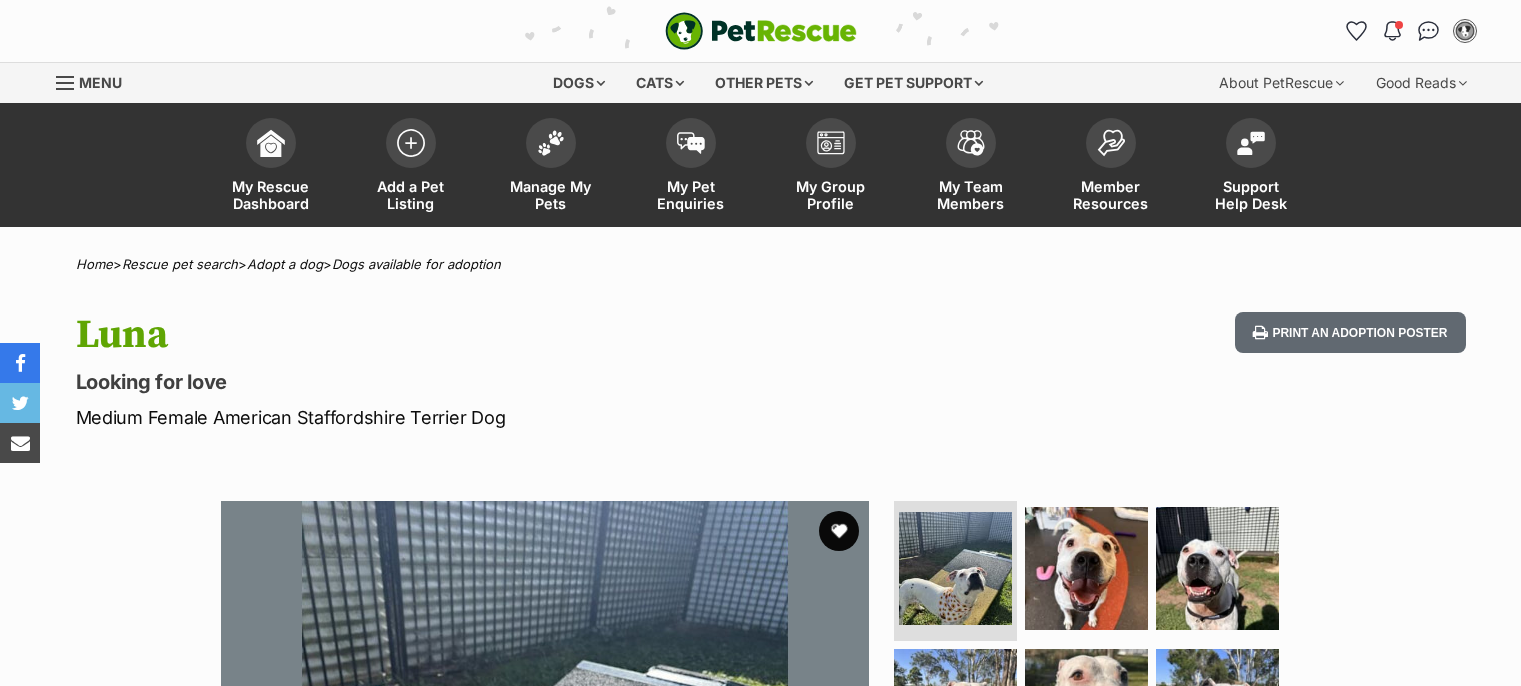 scroll, scrollTop: 0, scrollLeft: 0, axis: both 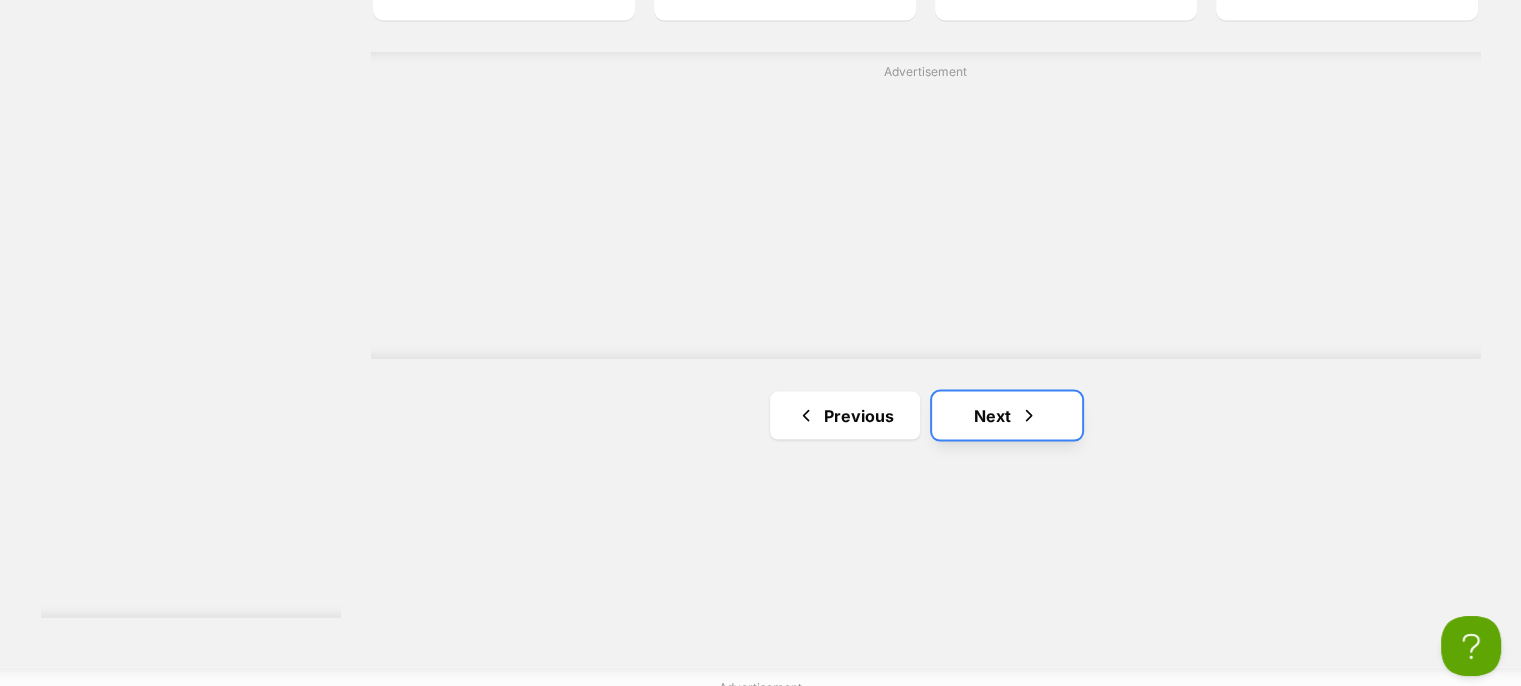 click on "Next" at bounding box center [1007, 415] 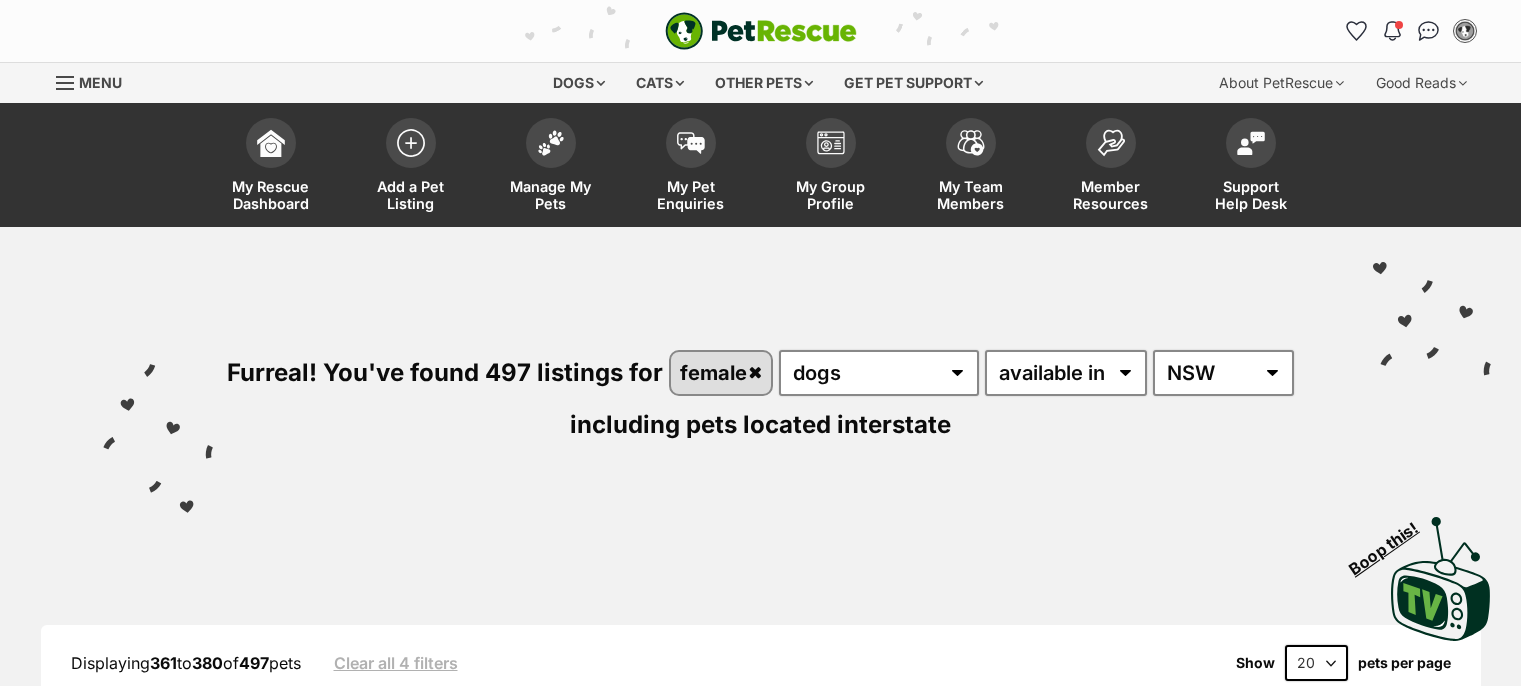 scroll, scrollTop: 200, scrollLeft: 0, axis: vertical 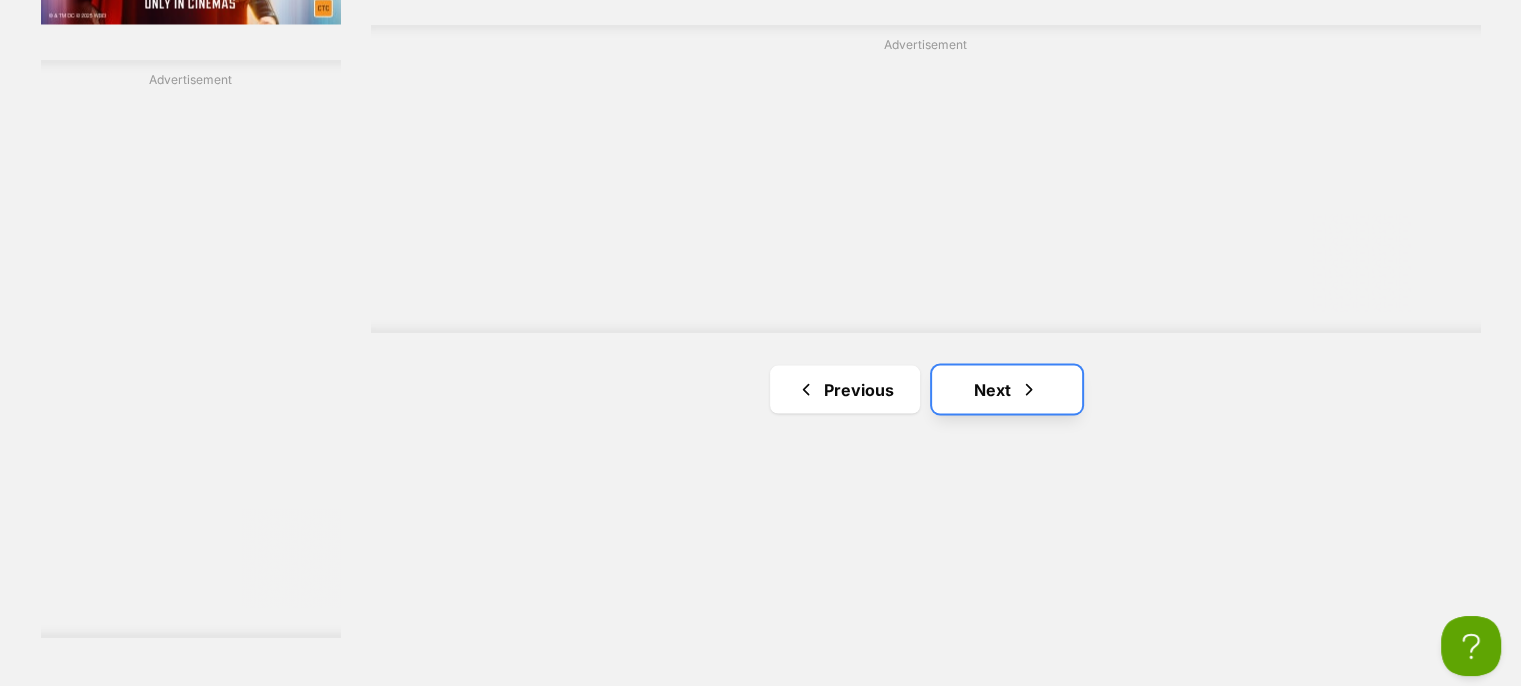 click on "Next" at bounding box center (1007, 389) 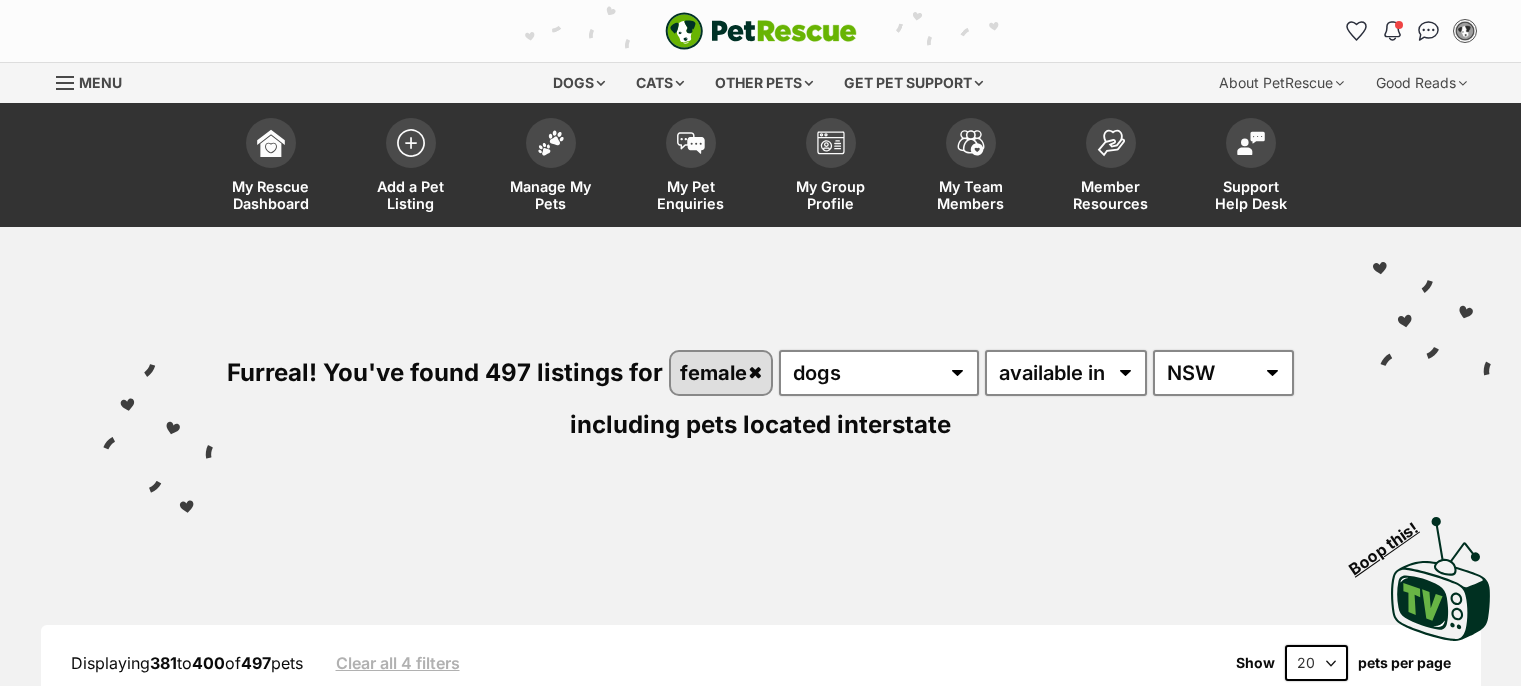scroll, scrollTop: 0, scrollLeft: 0, axis: both 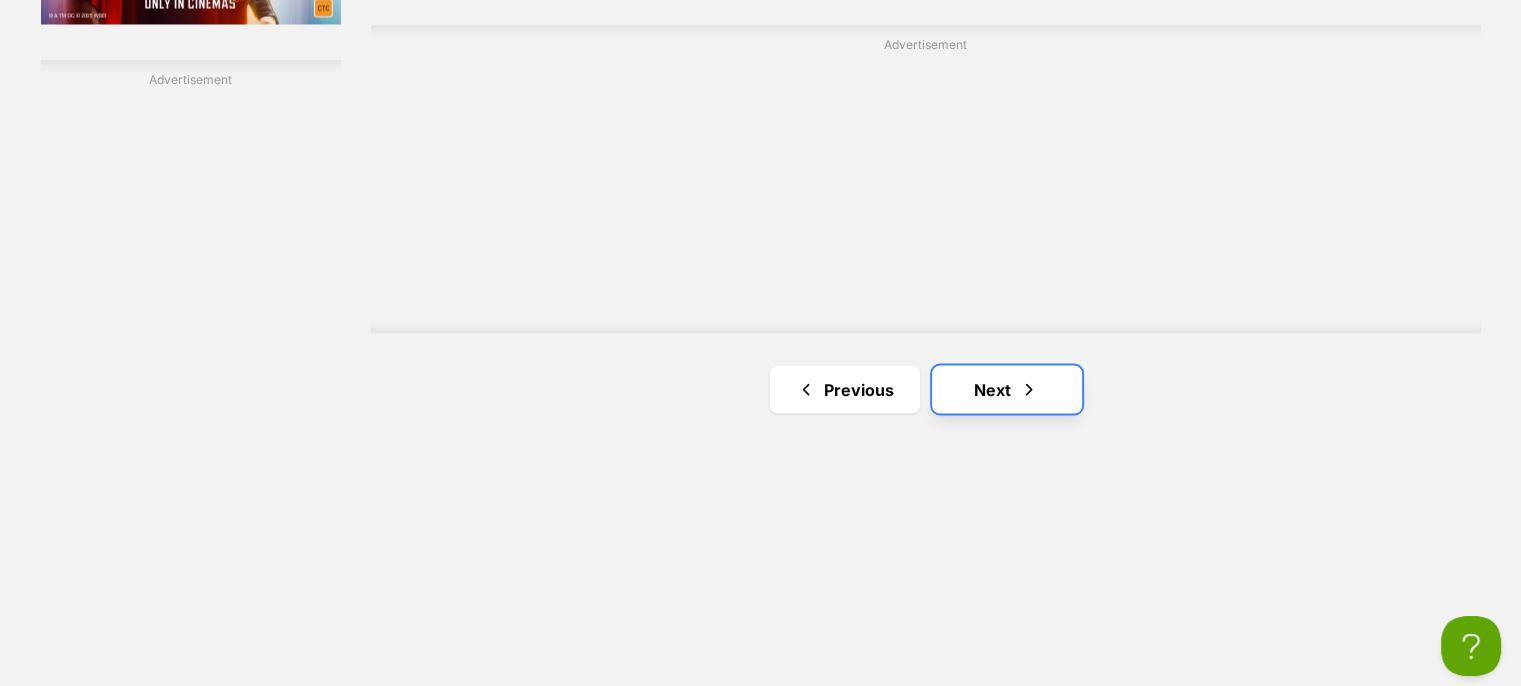click on "Next" at bounding box center (1007, 389) 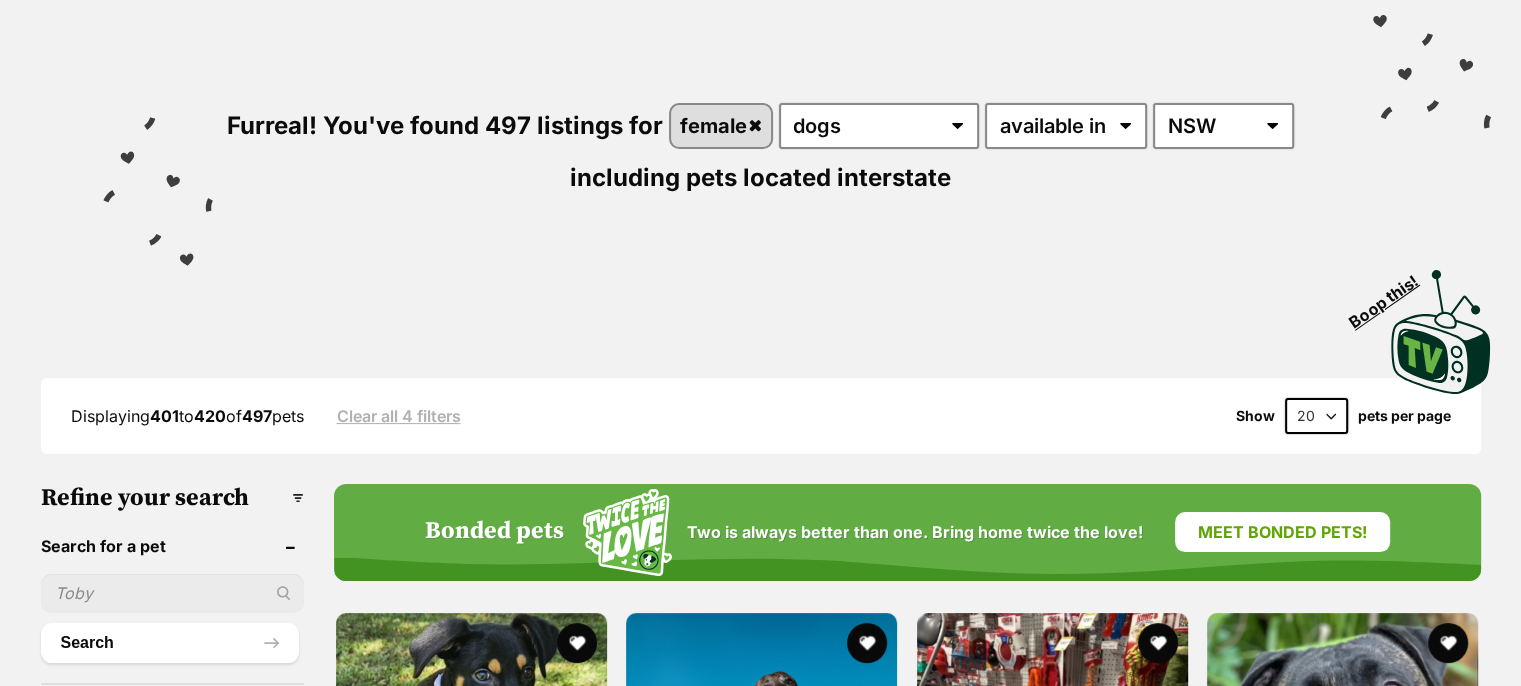 scroll, scrollTop: 300, scrollLeft: 0, axis: vertical 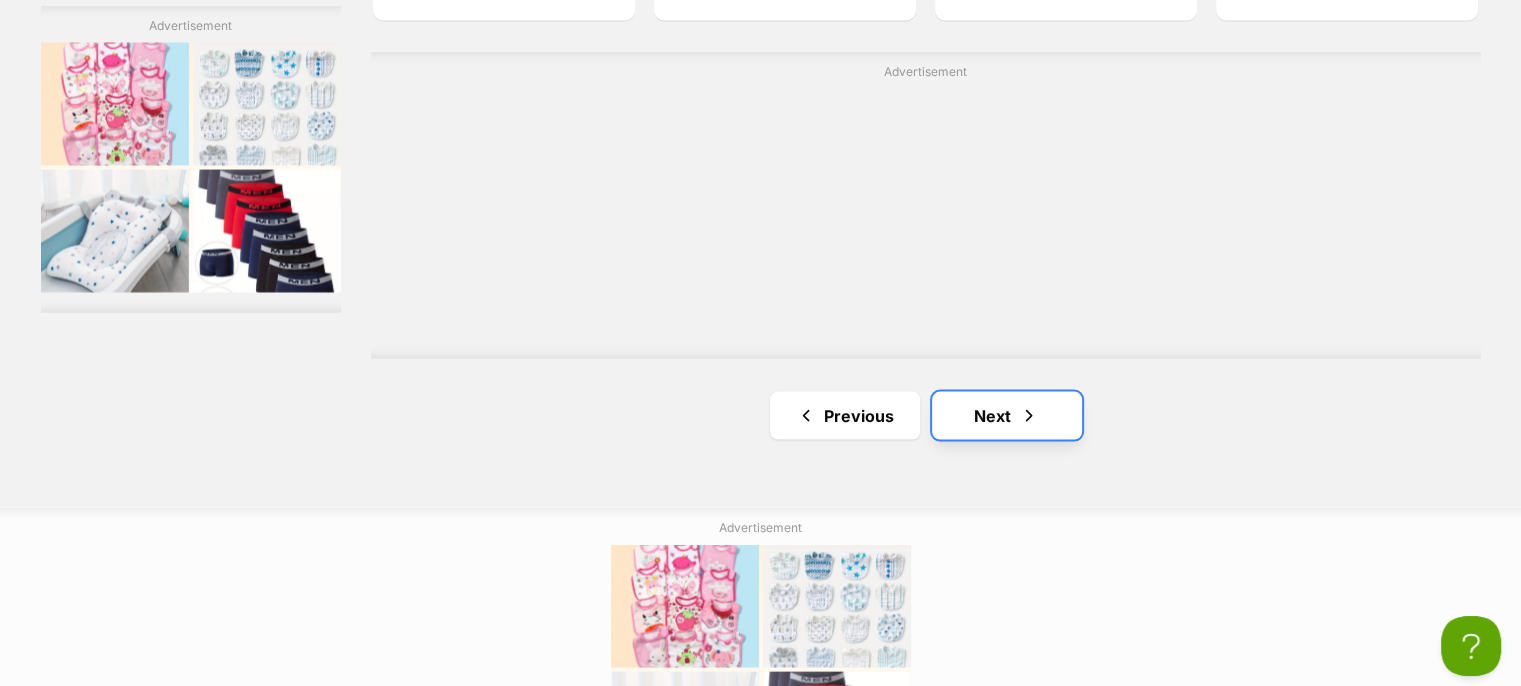 click at bounding box center [1029, 415] 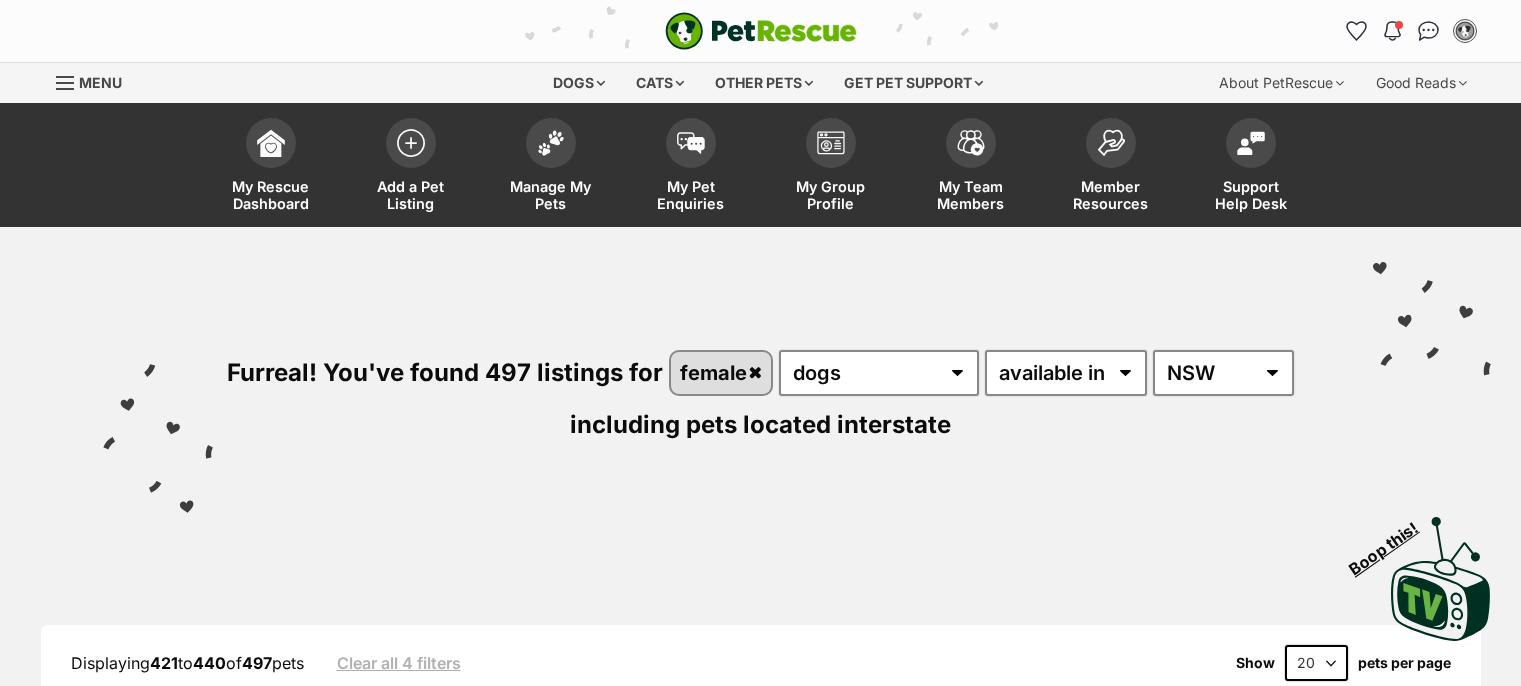 scroll, scrollTop: 64, scrollLeft: 0, axis: vertical 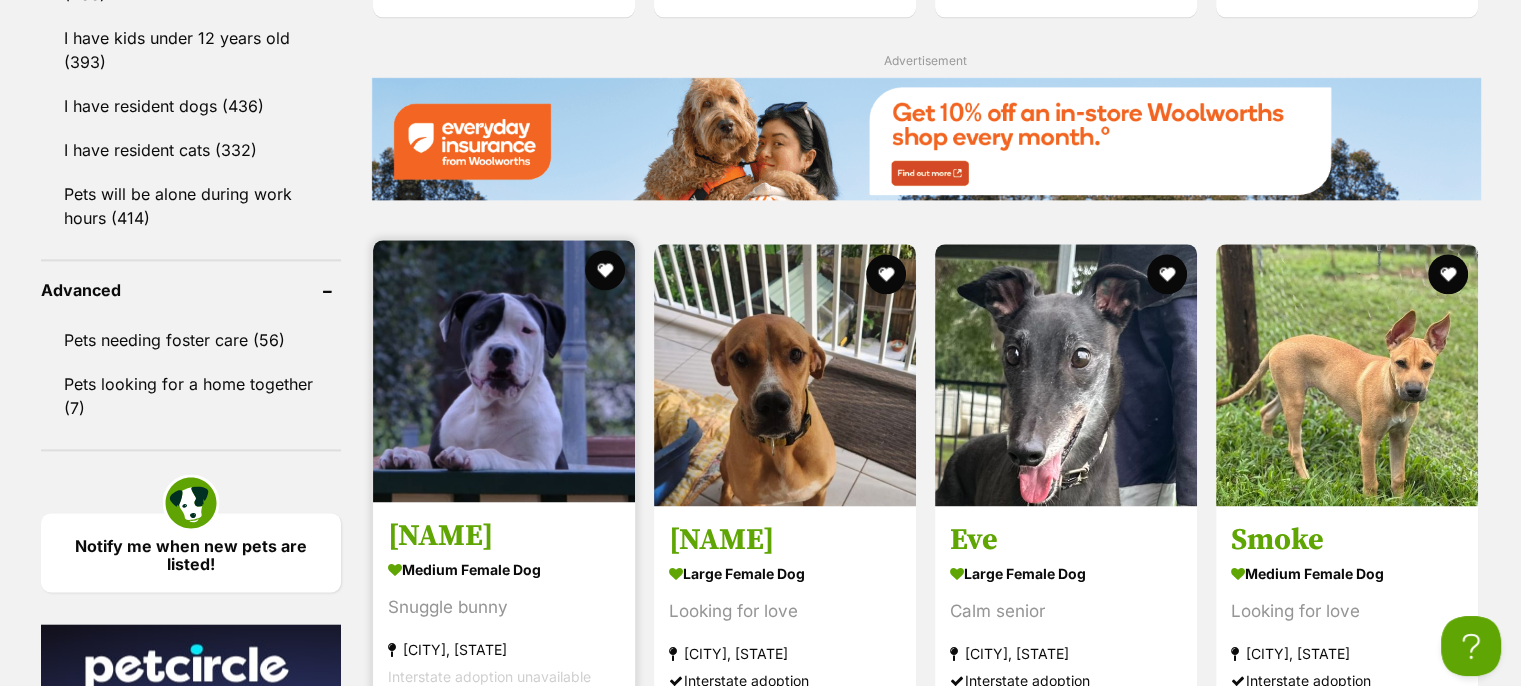 click at bounding box center [504, 371] 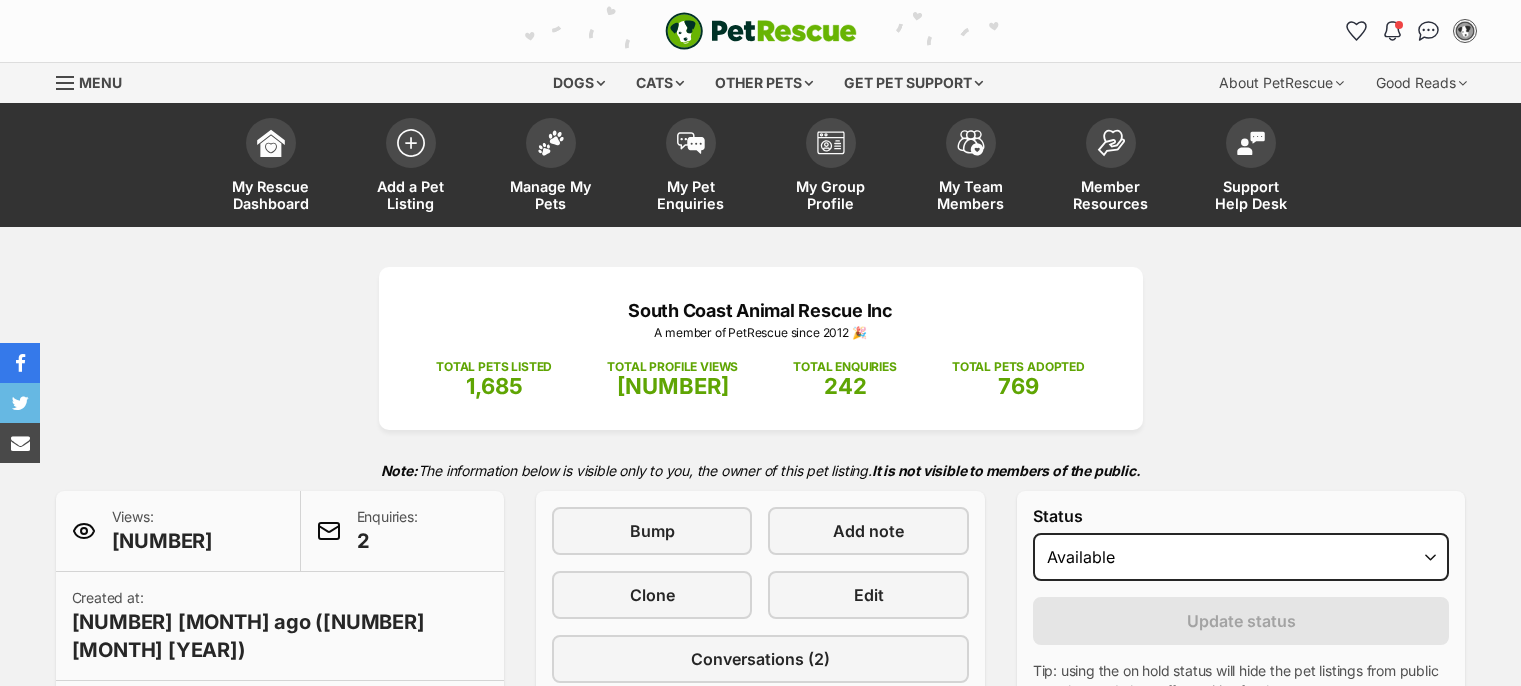scroll, scrollTop: 0, scrollLeft: 0, axis: both 